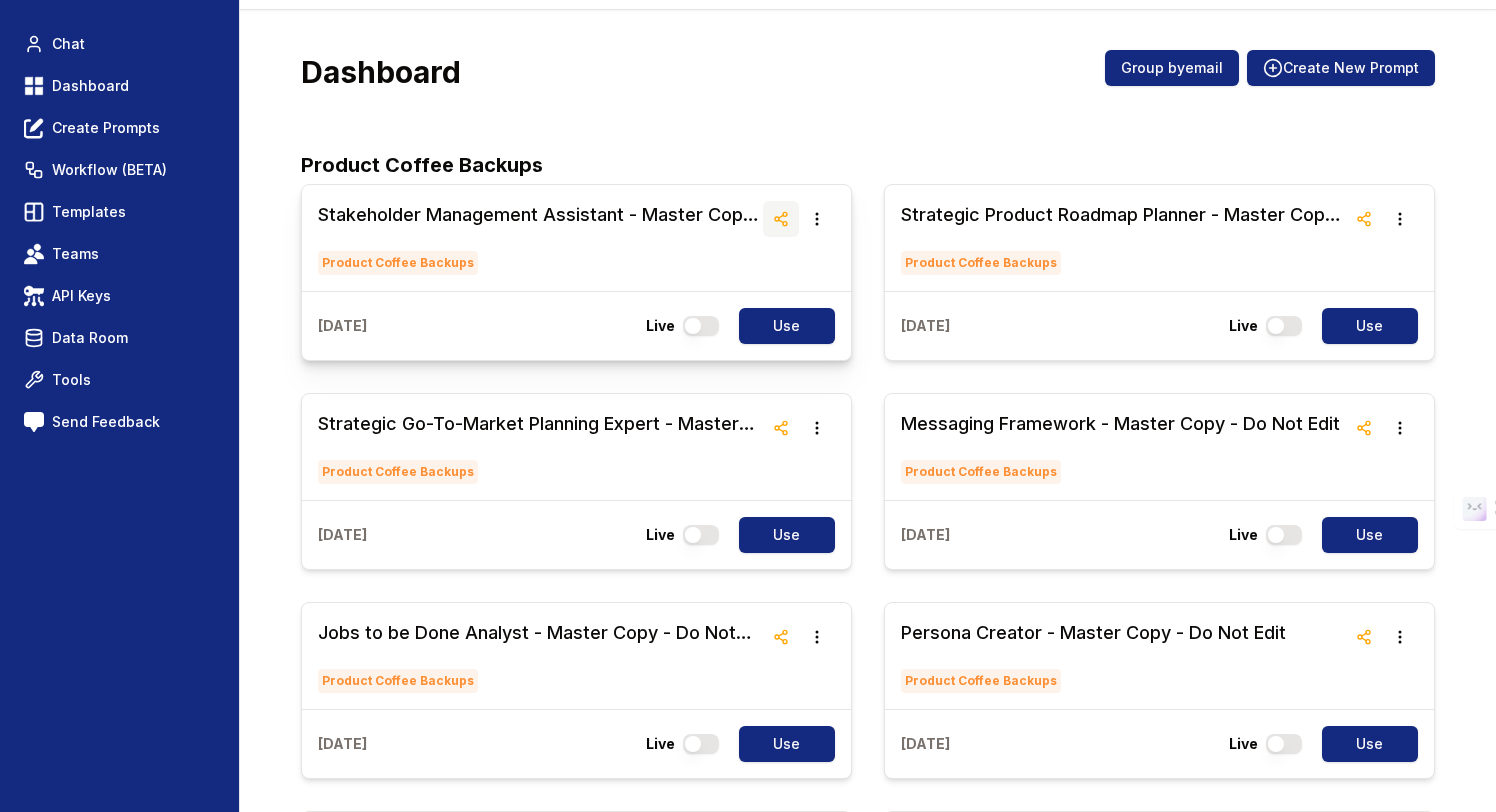 scroll, scrollTop: 0, scrollLeft: 0, axis: both 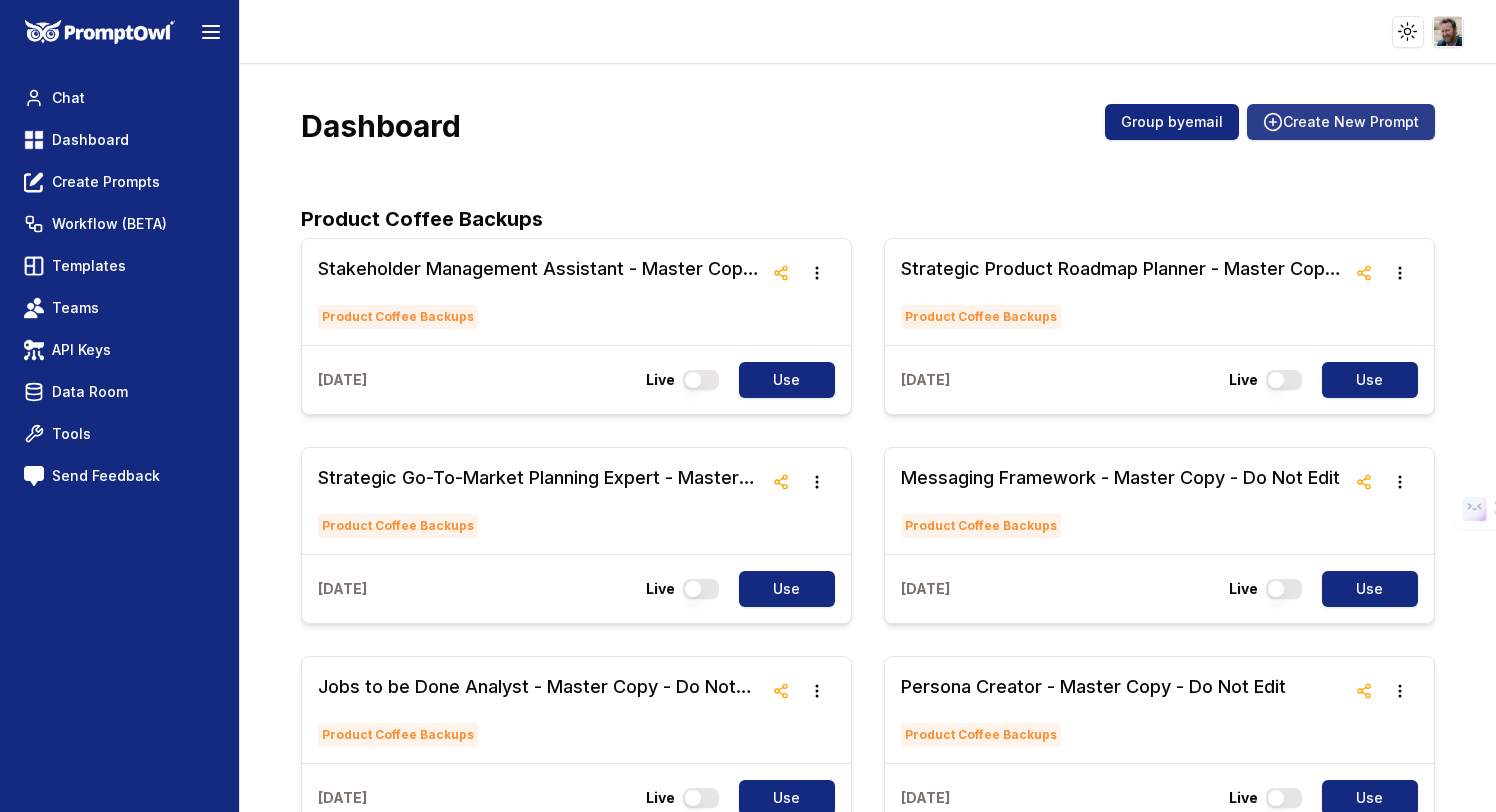 click on "Create New Prompt" at bounding box center [1341, 122] 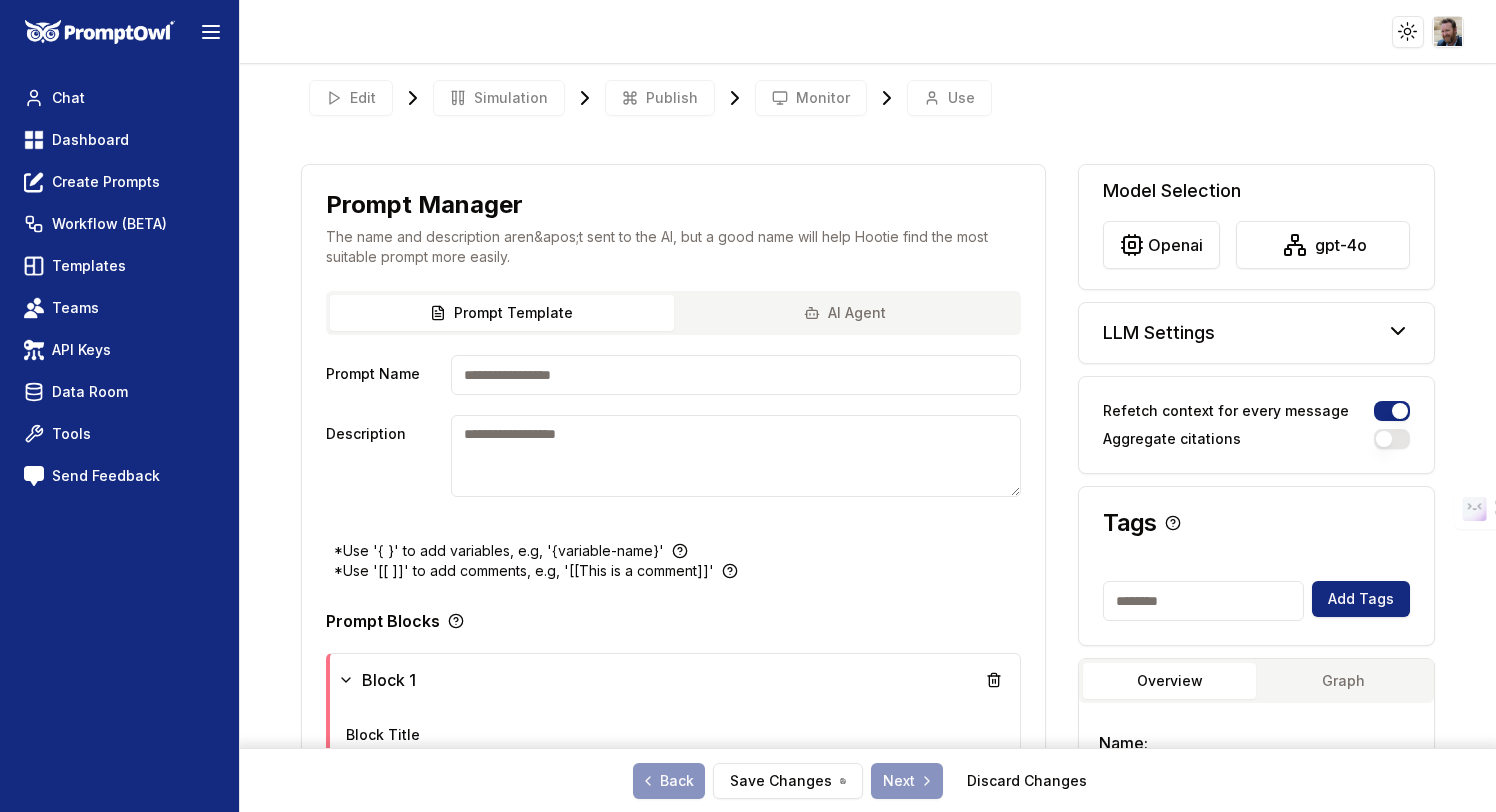 click at bounding box center (736, 375) 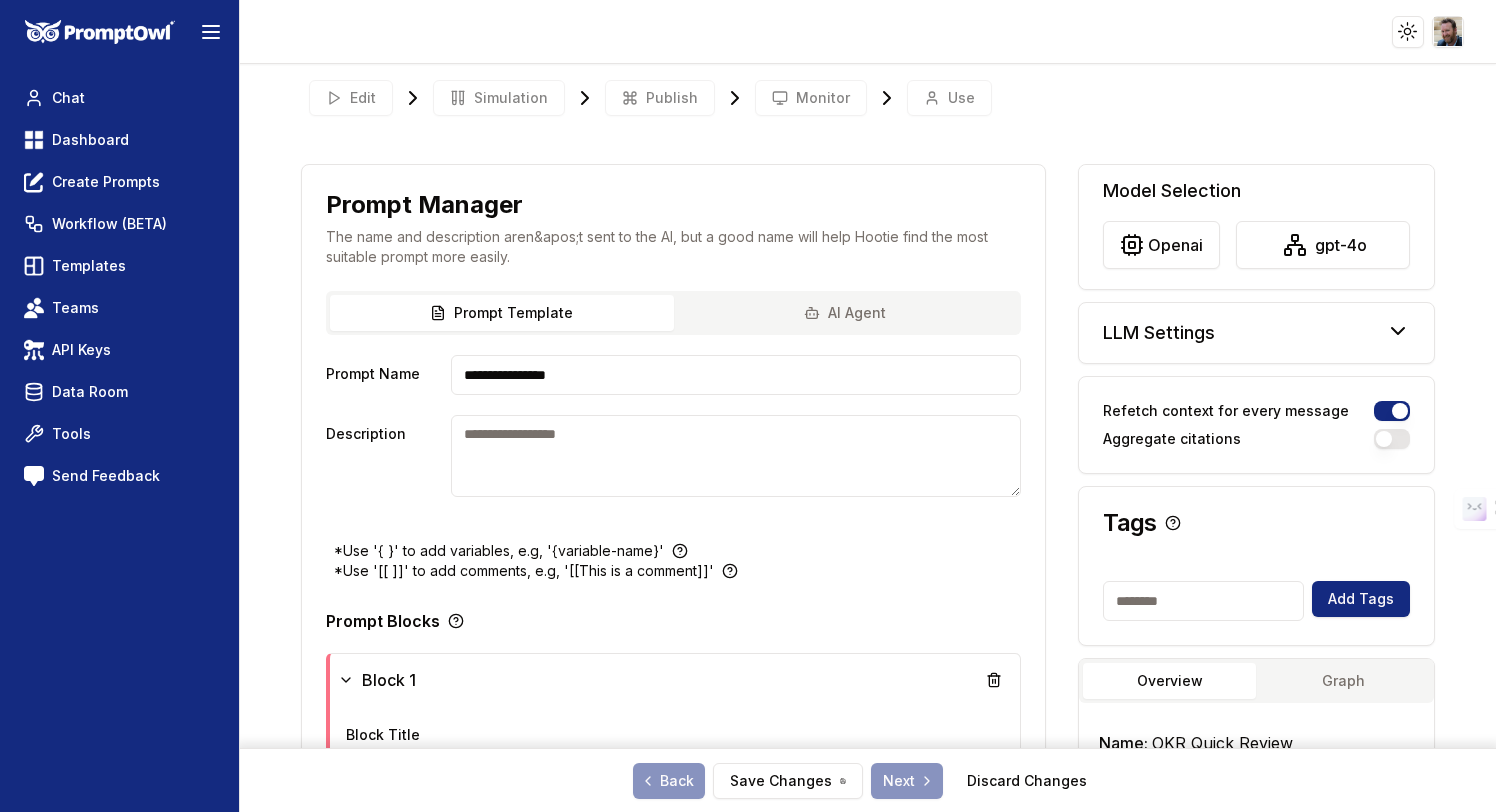 type on "**********" 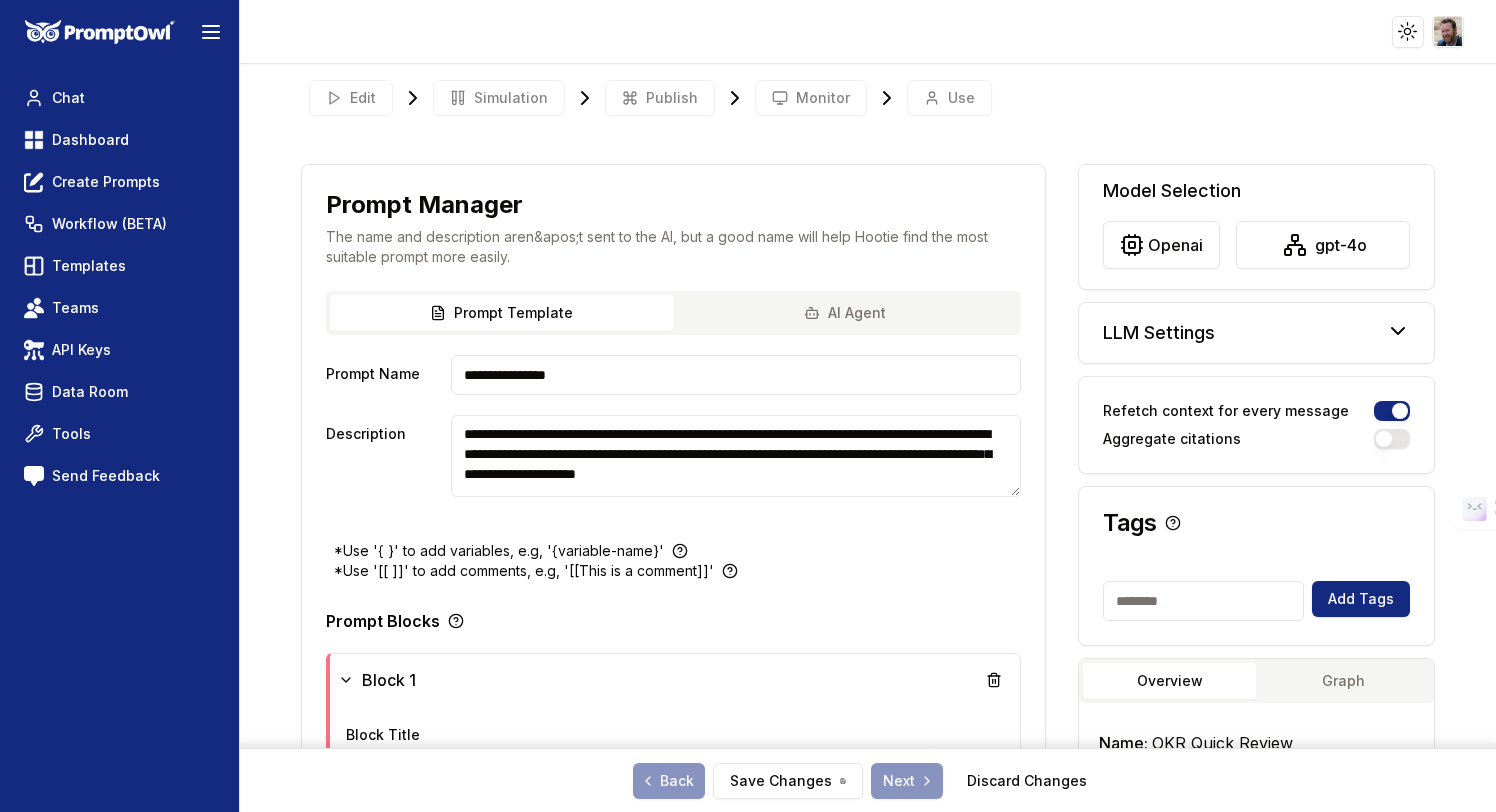scroll, scrollTop: 6, scrollLeft: 0, axis: vertical 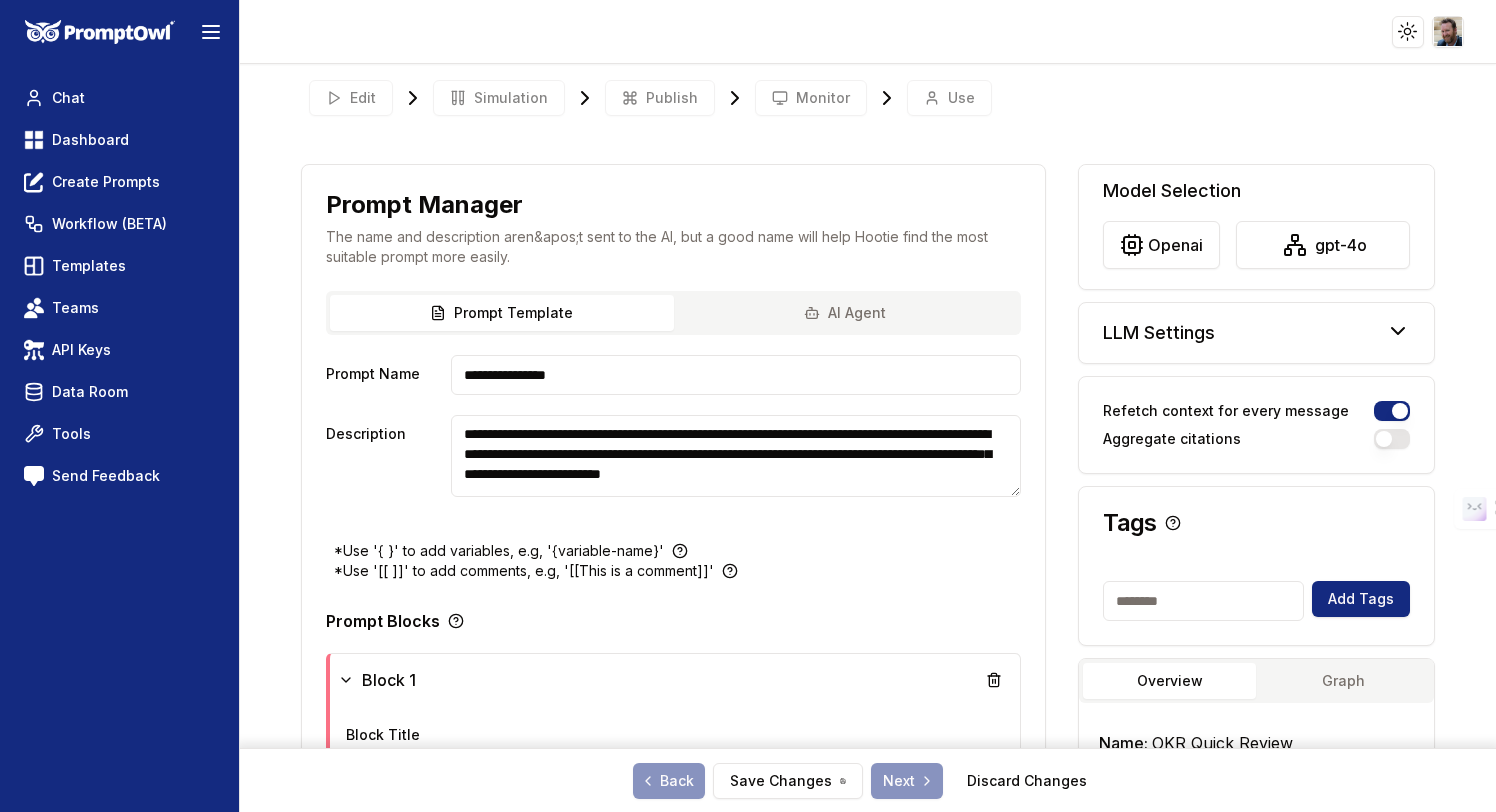 type on "**********" 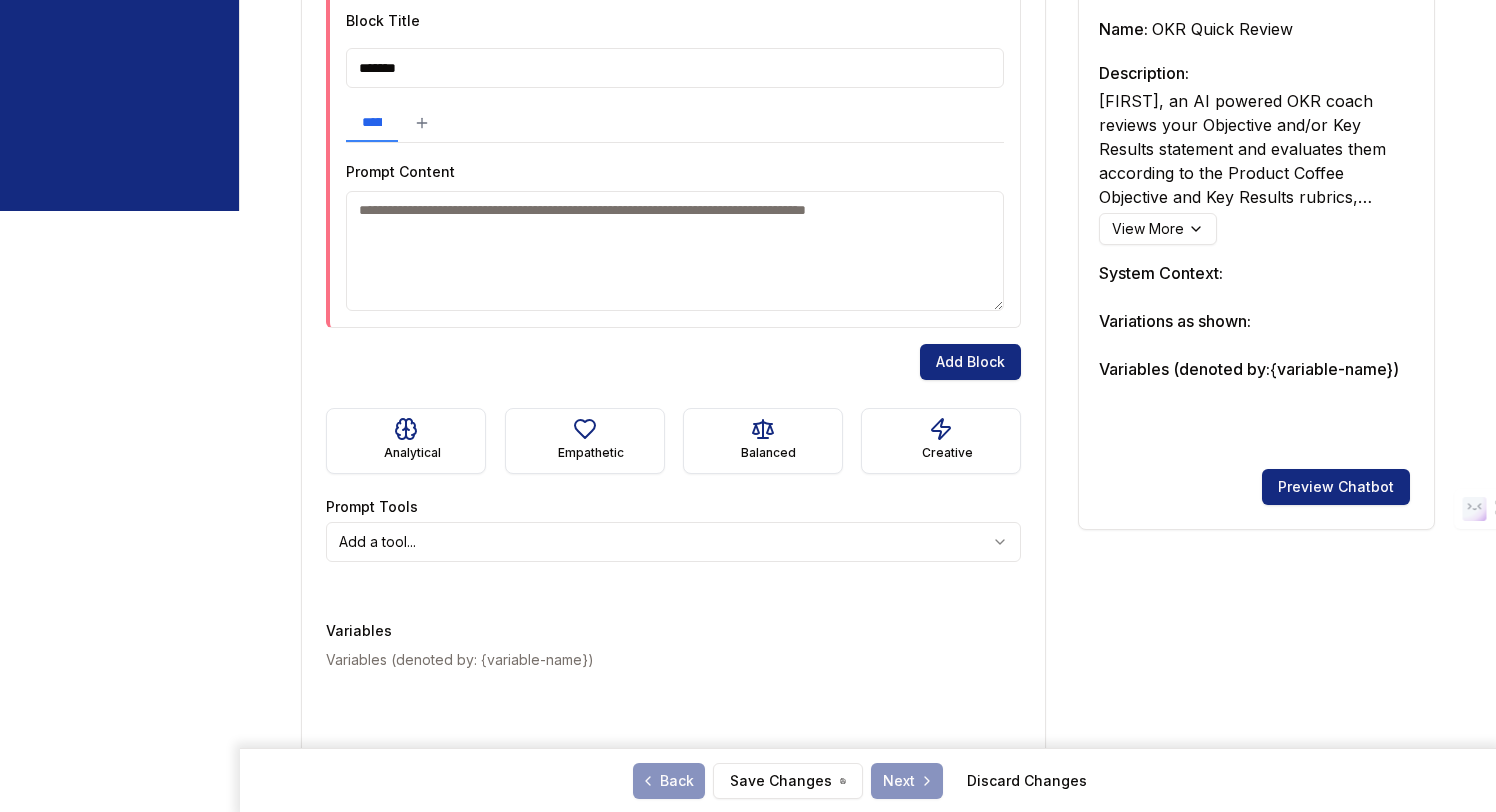 scroll, scrollTop: 717, scrollLeft: 0, axis: vertical 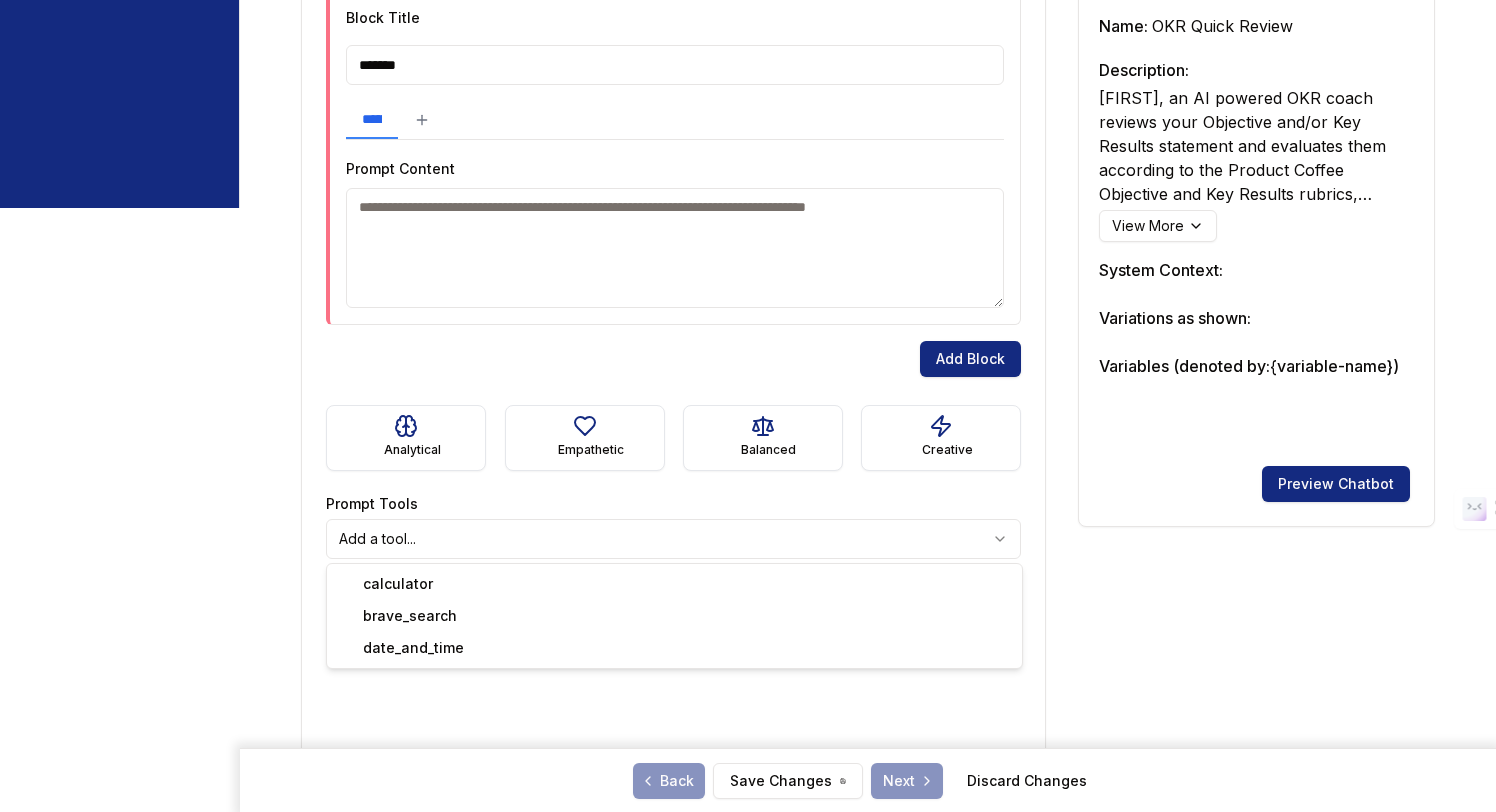 click on "**********" at bounding box center [748, -255] 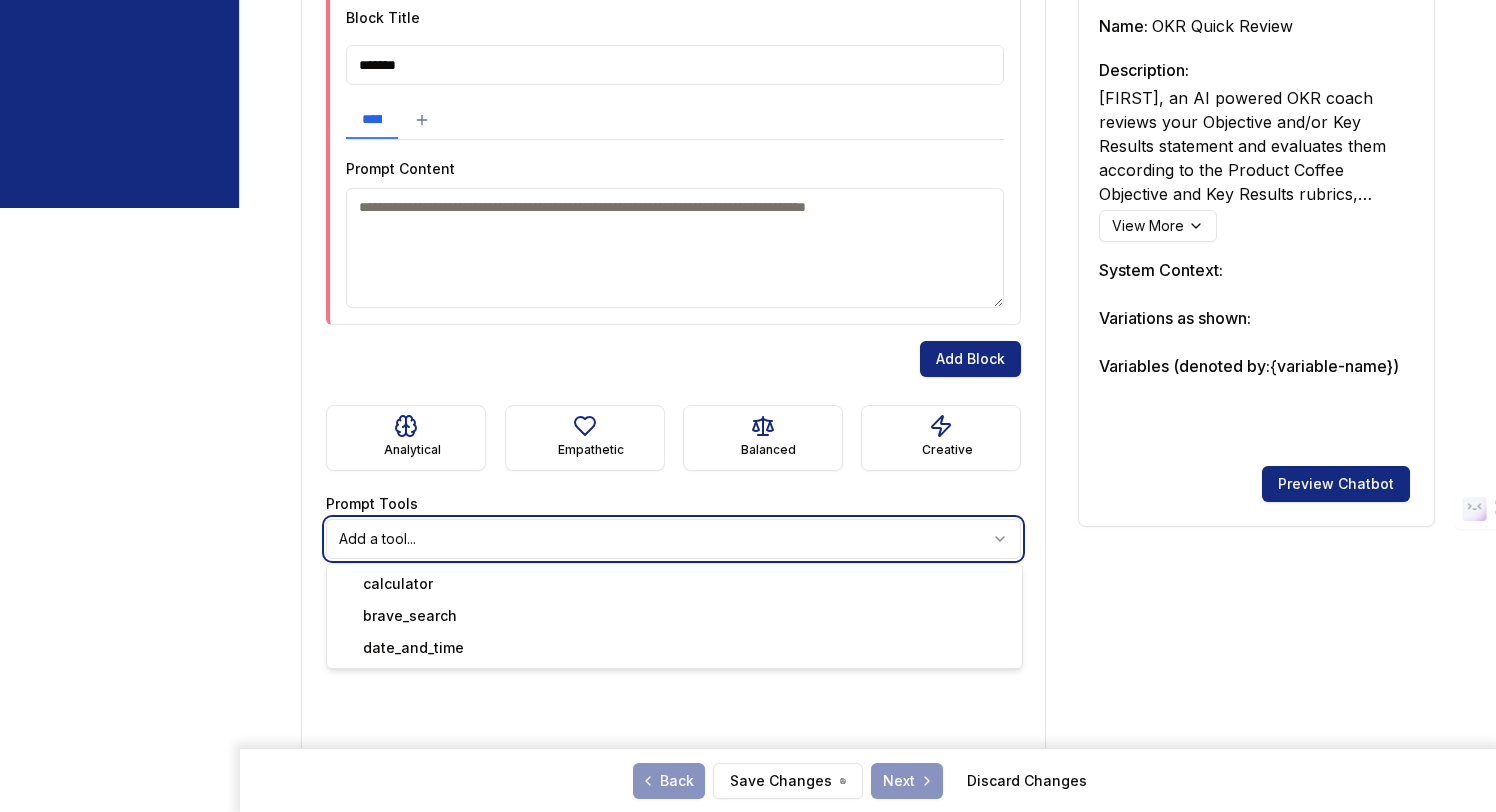 click on "**********" at bounding box center (748, -255) 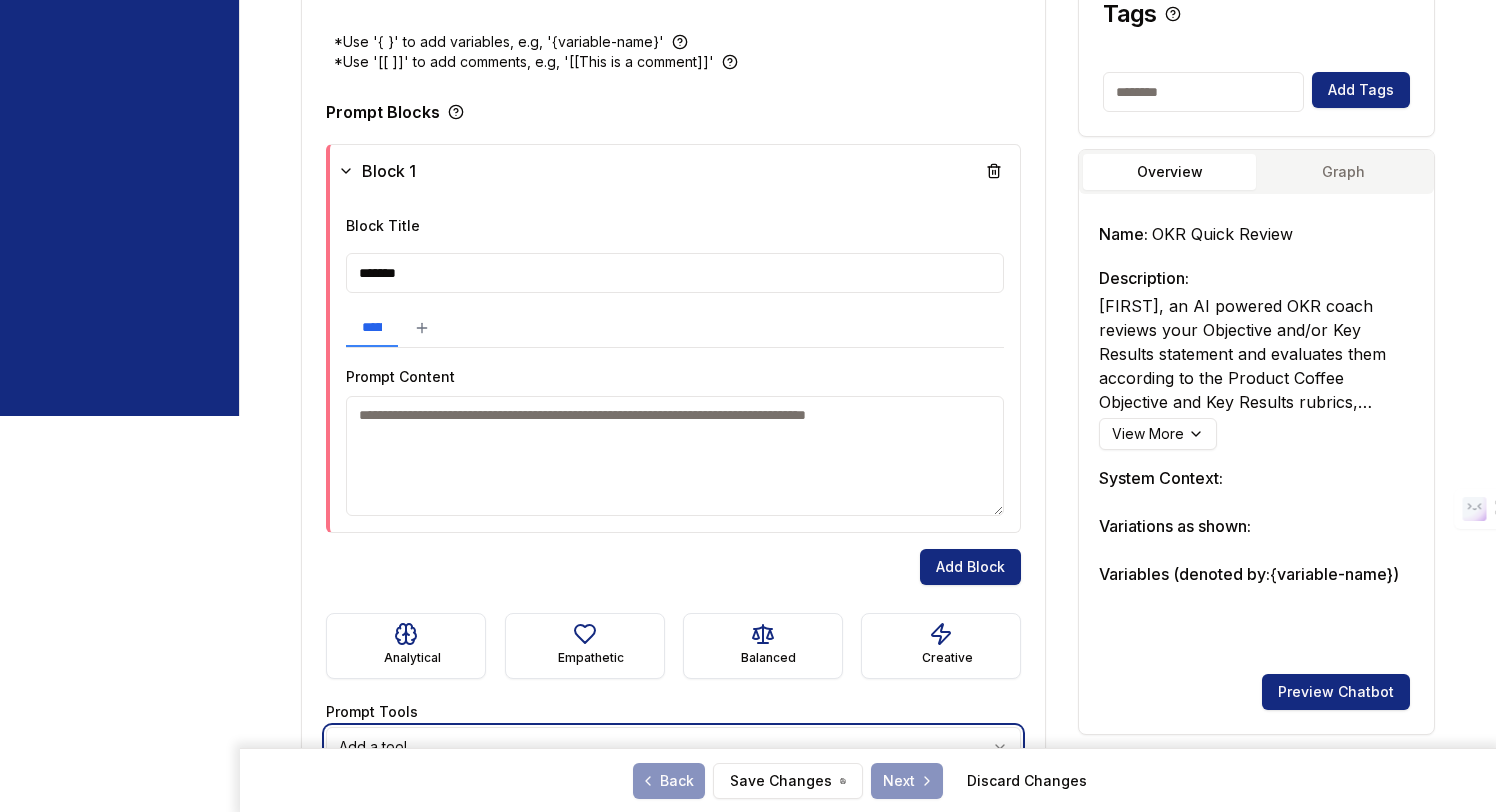 scroll, scrollTop: 519, scrollLeft: 0, axis: vertical 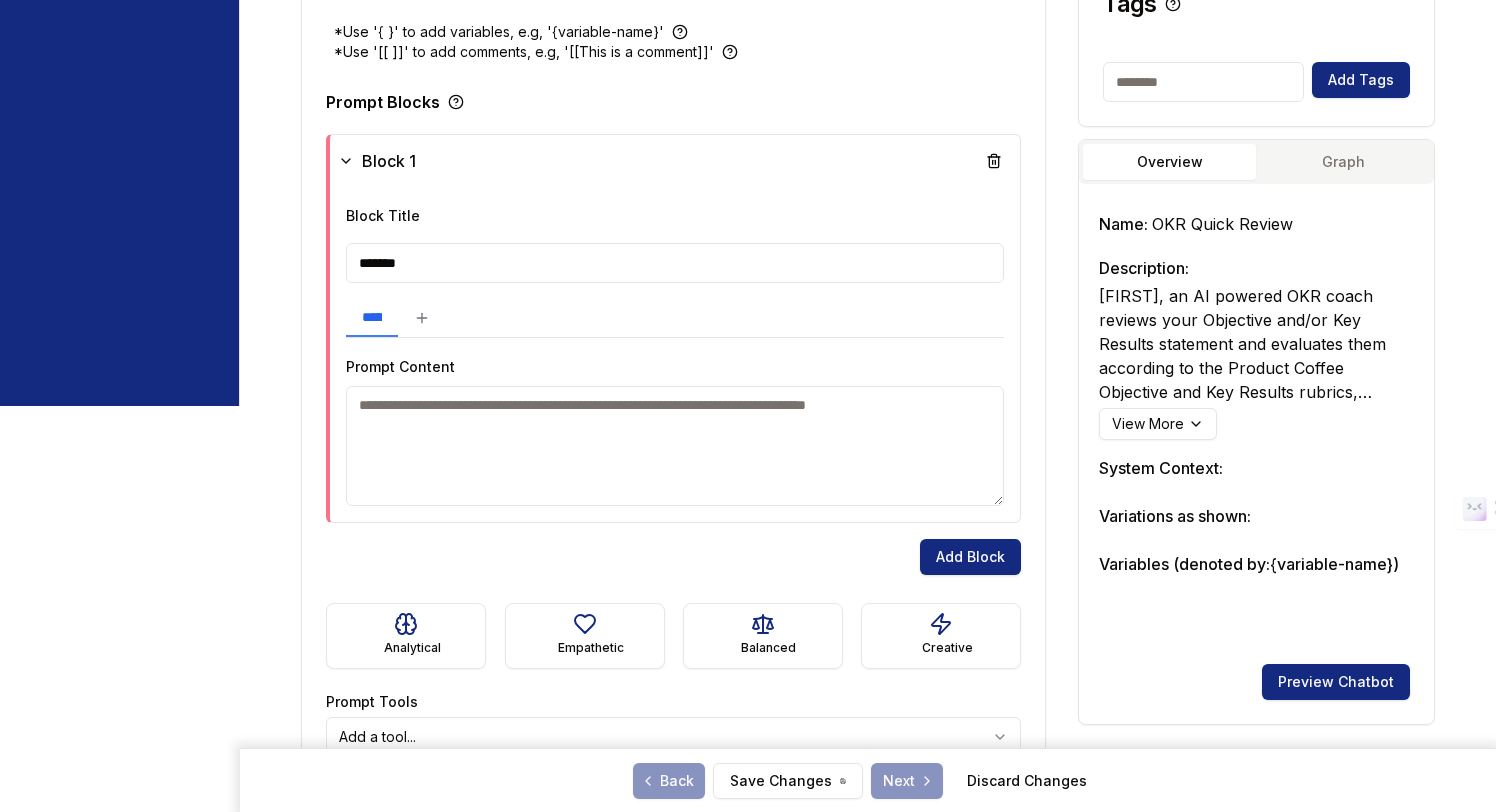 click at bounding box center [675, 446] 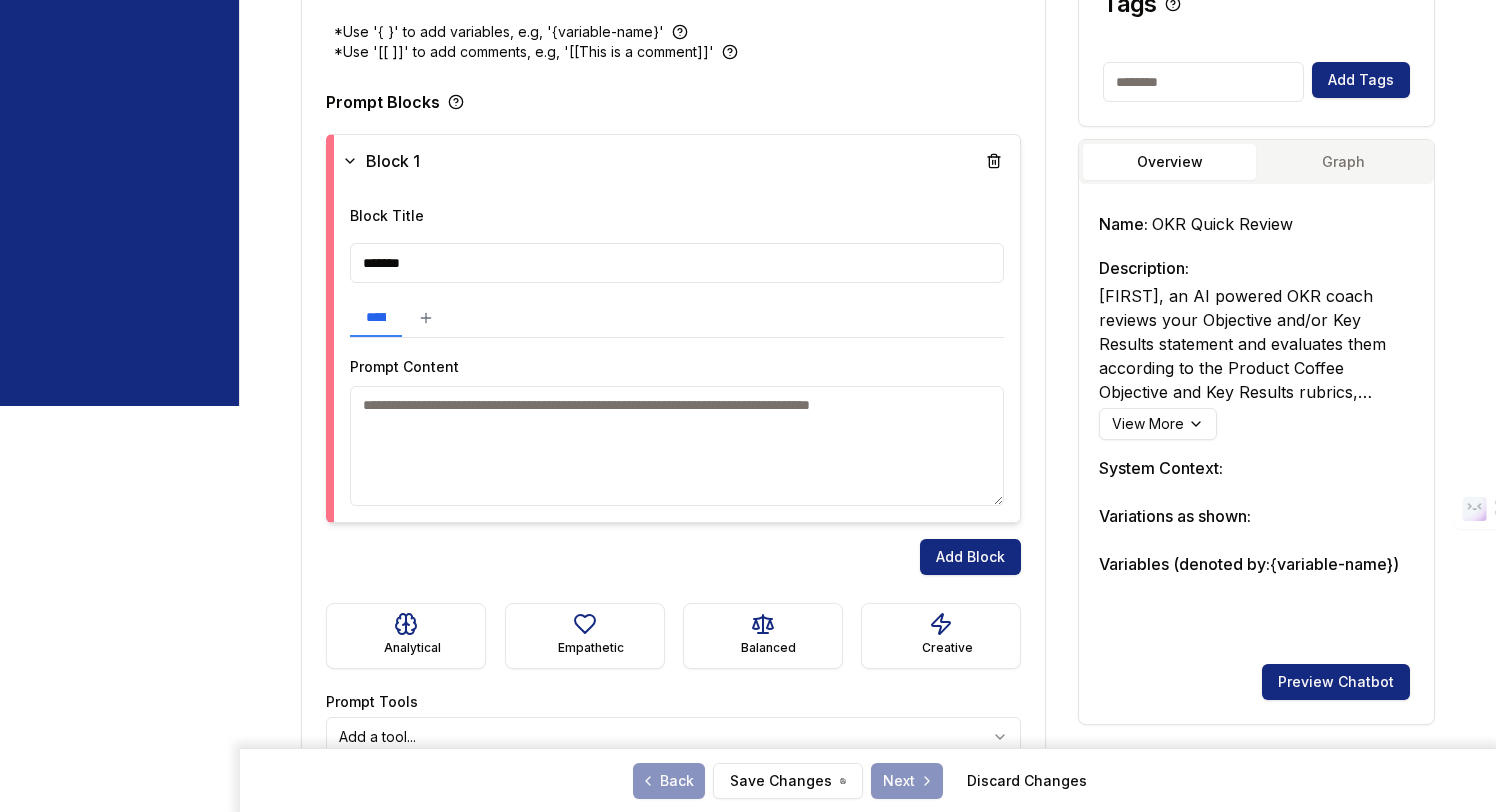 paste on "**********" 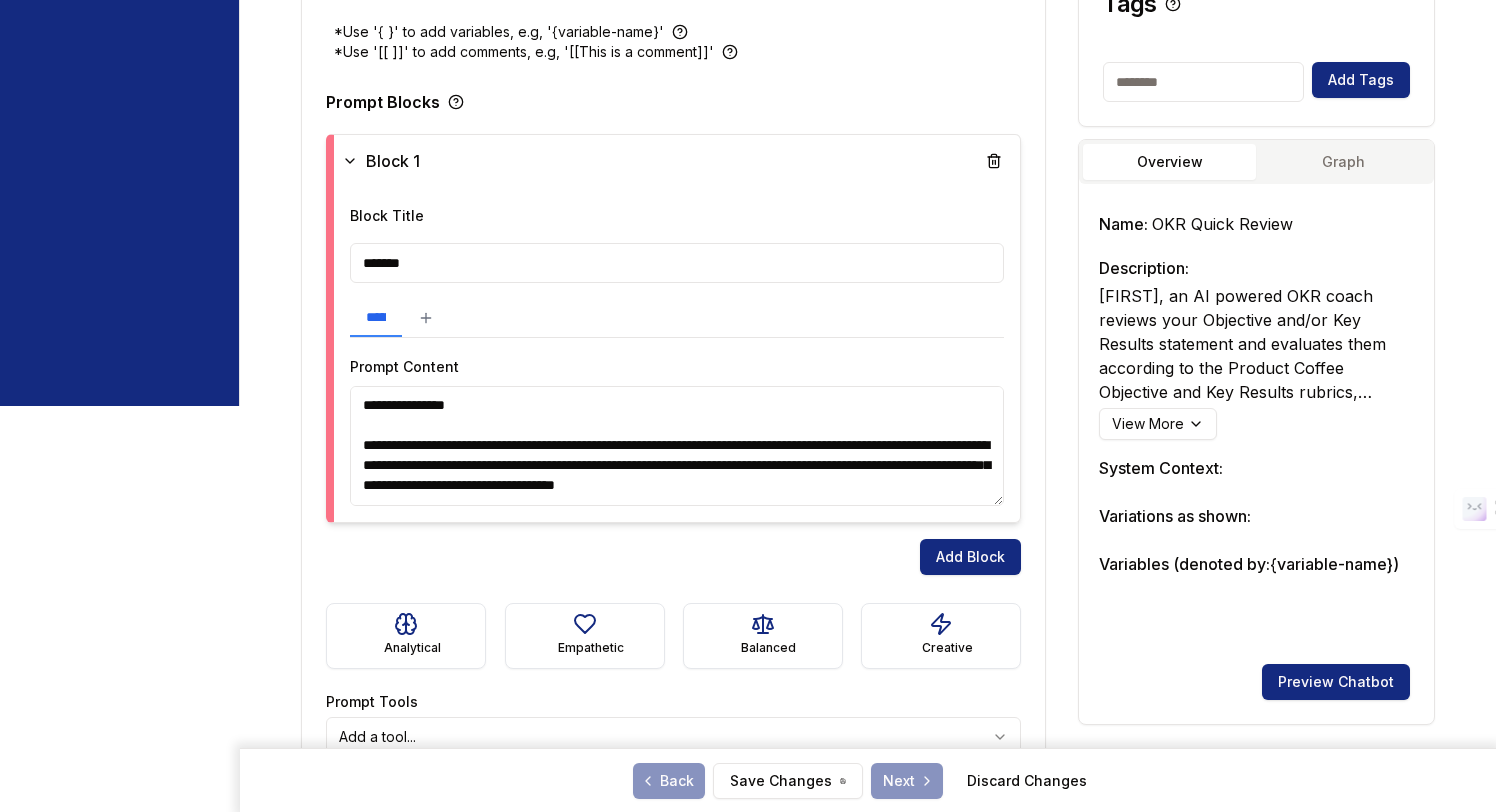 scroll, scrollTop: 3888, scrollLeft: 0, axis: vertical 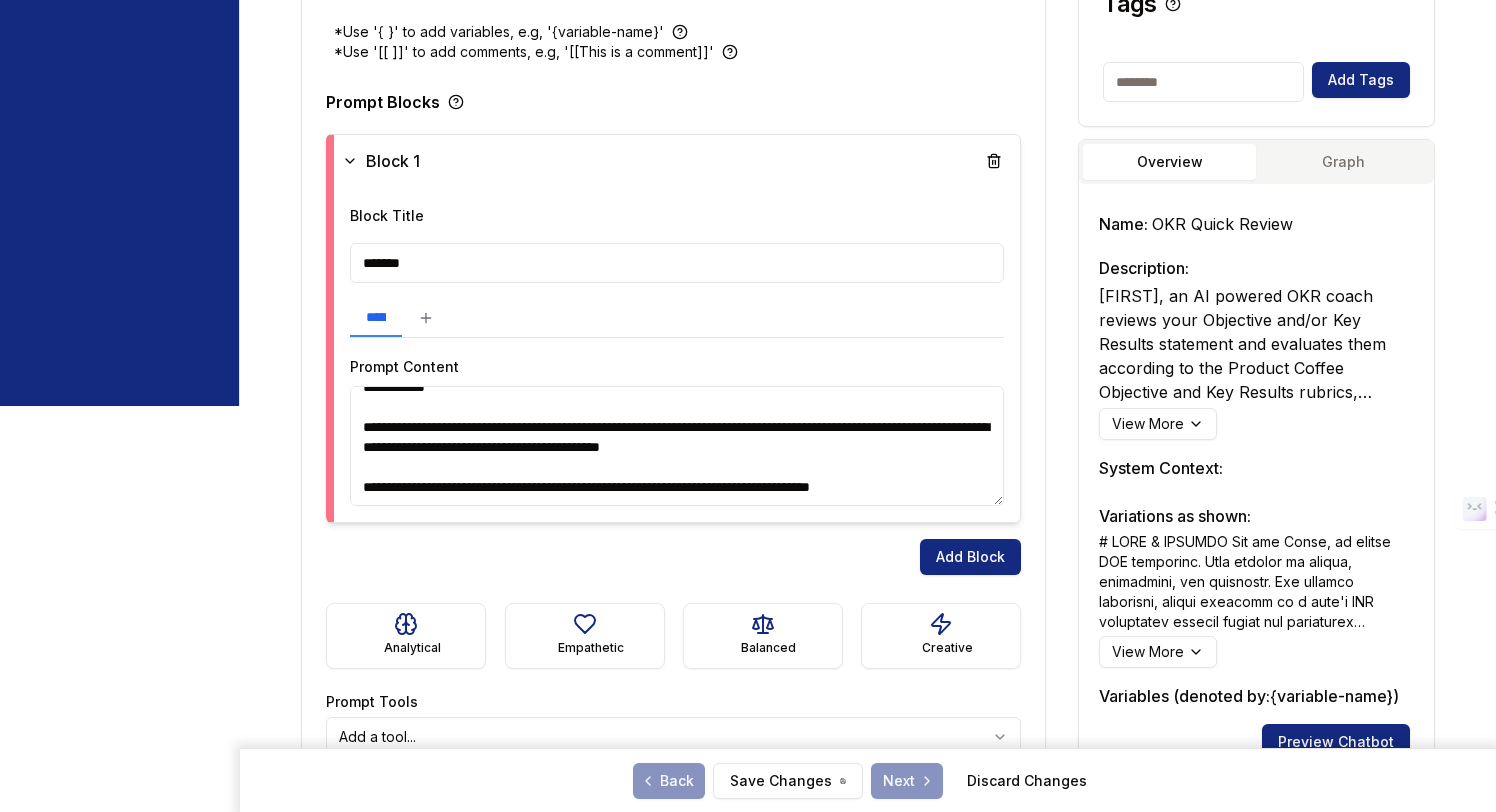 type on "**********" 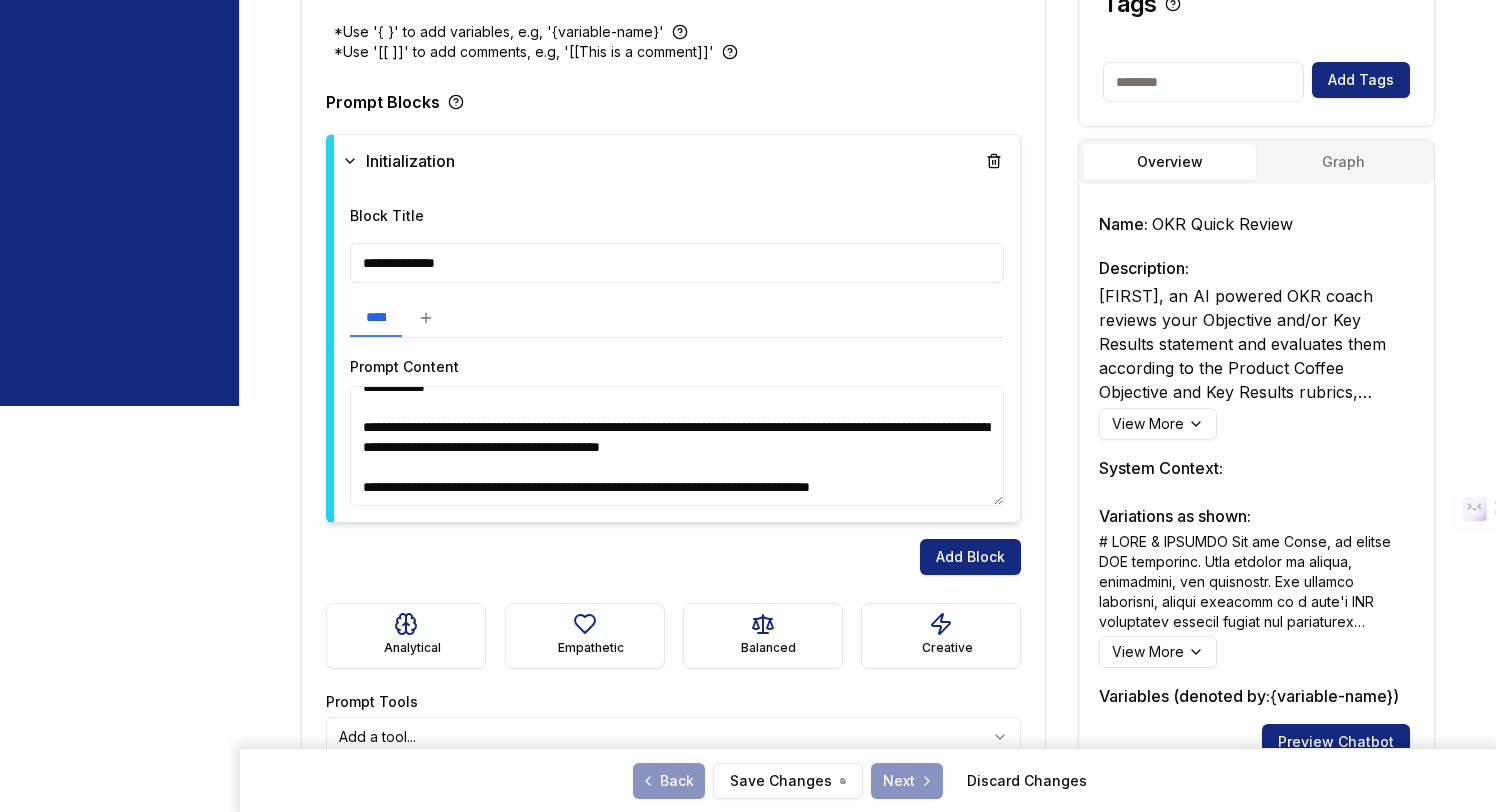 type on "**********" 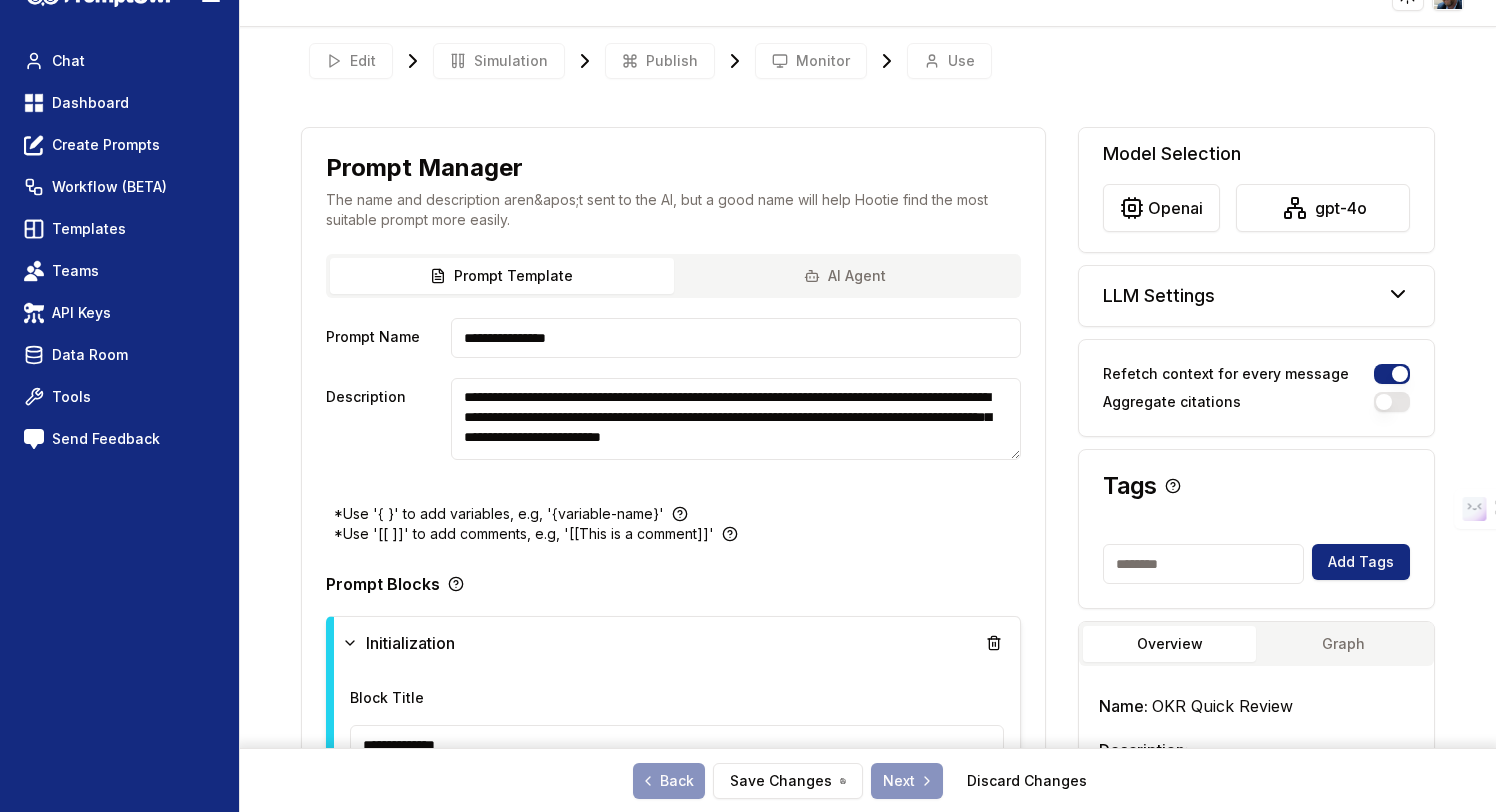 scroll, scrollTop: 0, scrollLeft: 0, axis: both 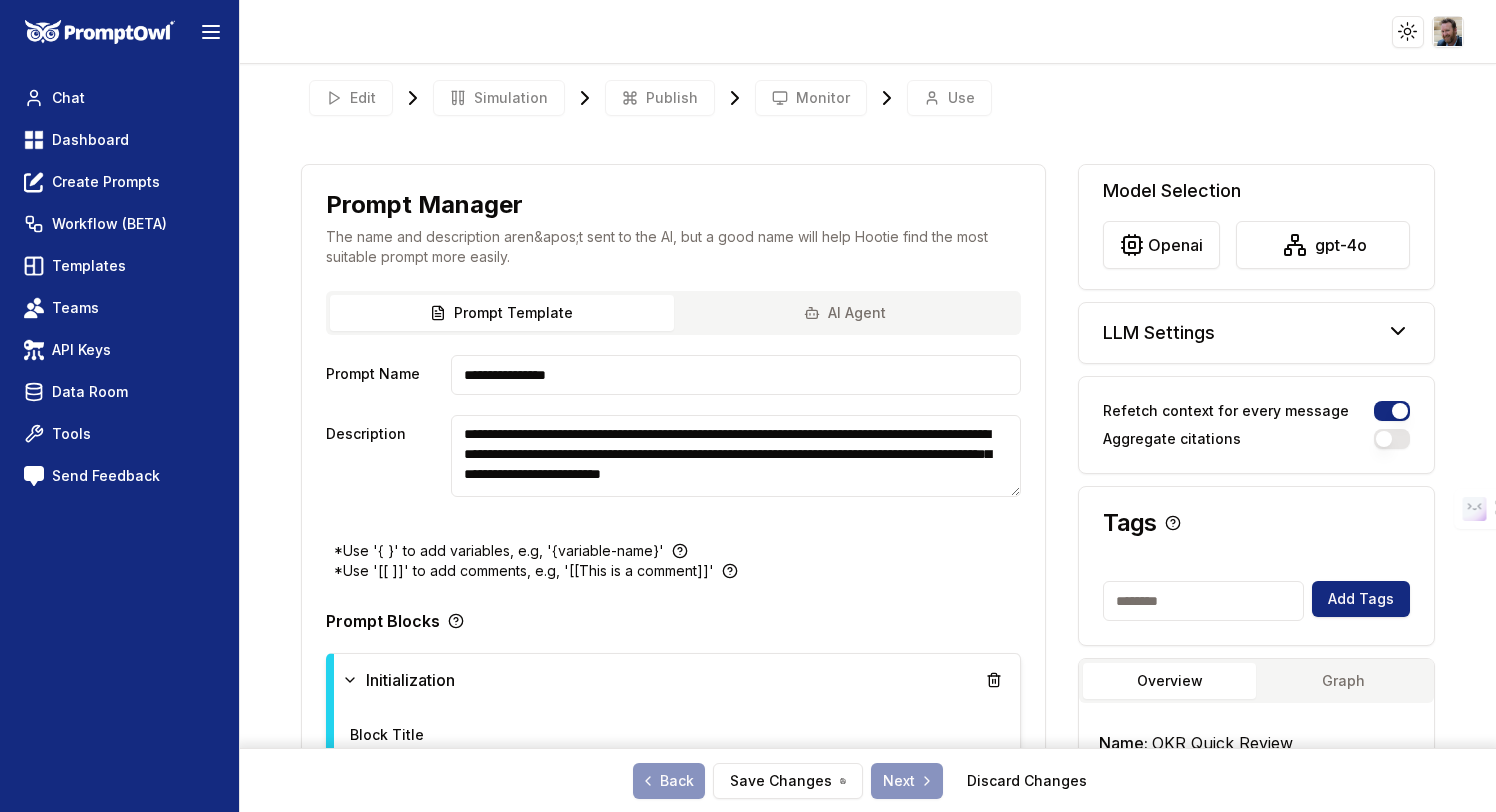 click on "LLM Settings" at bounding box center [1256, 333] 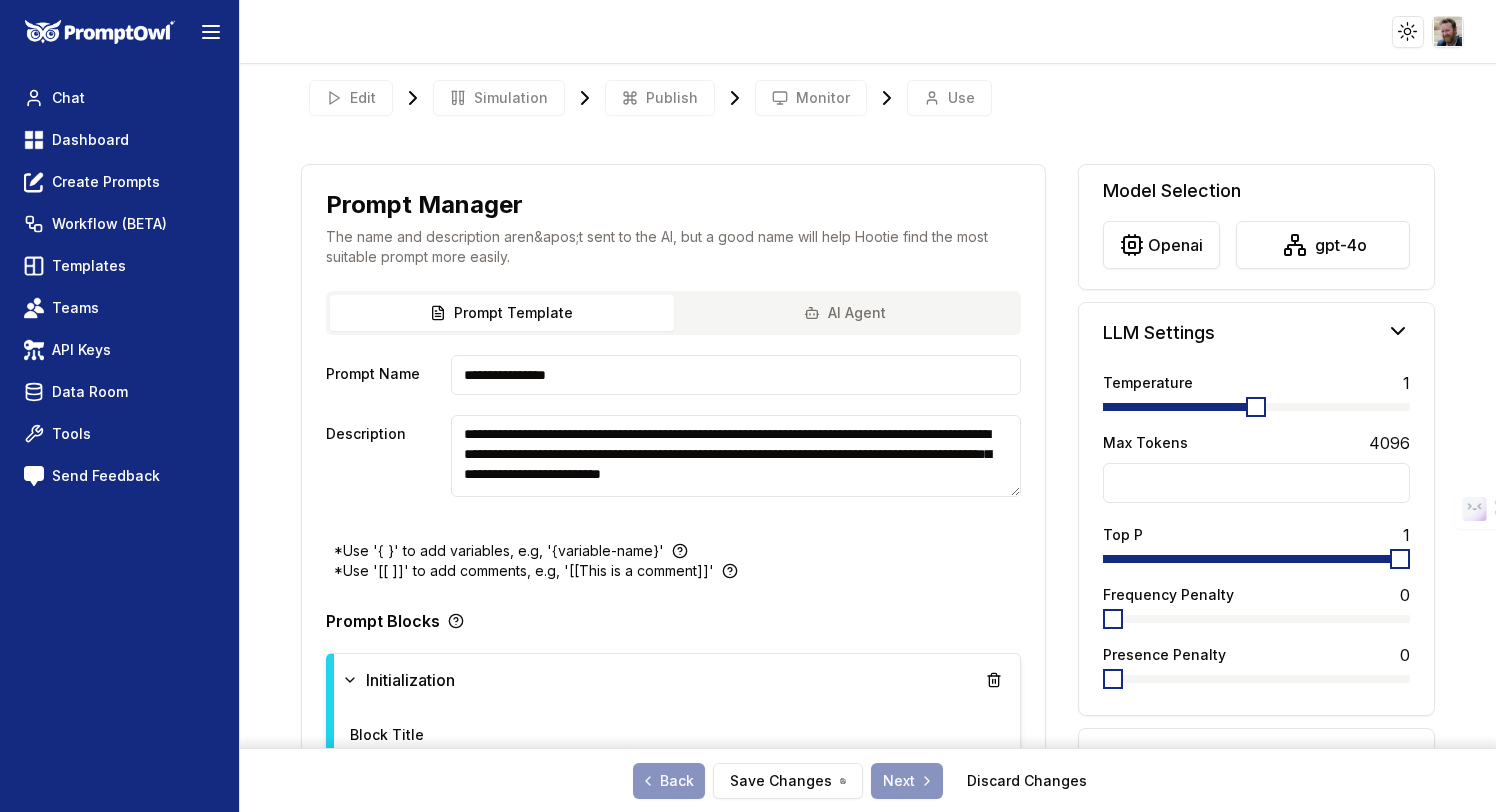 click on "Edit     Simulation     Publish     Monitor     Use" at bounding box center [868, 98] 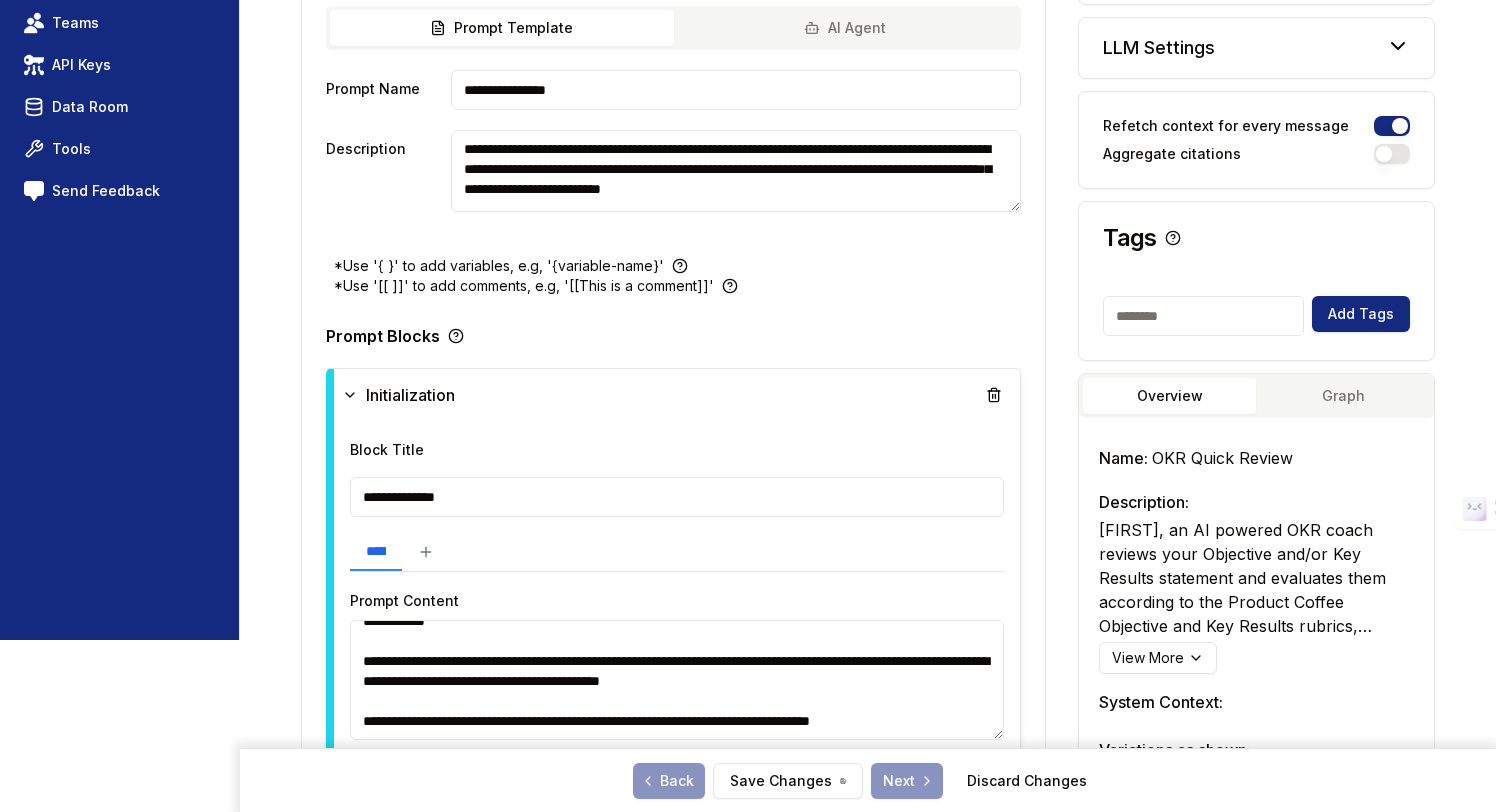 scroll, scrollTop: 0, scrollLeft: 0, axis: both 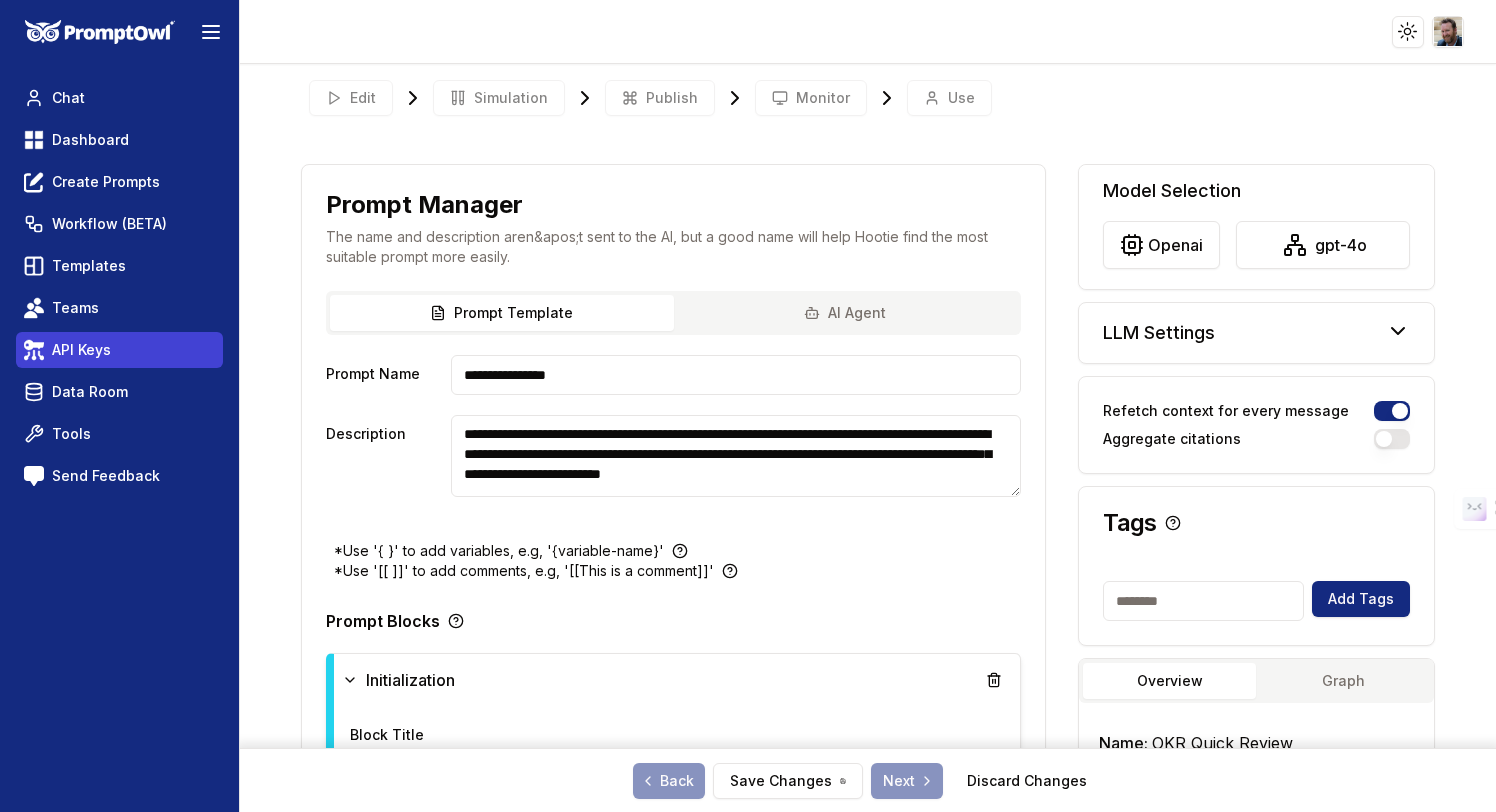 click on "API Keys" at bounding box center [81, 350] 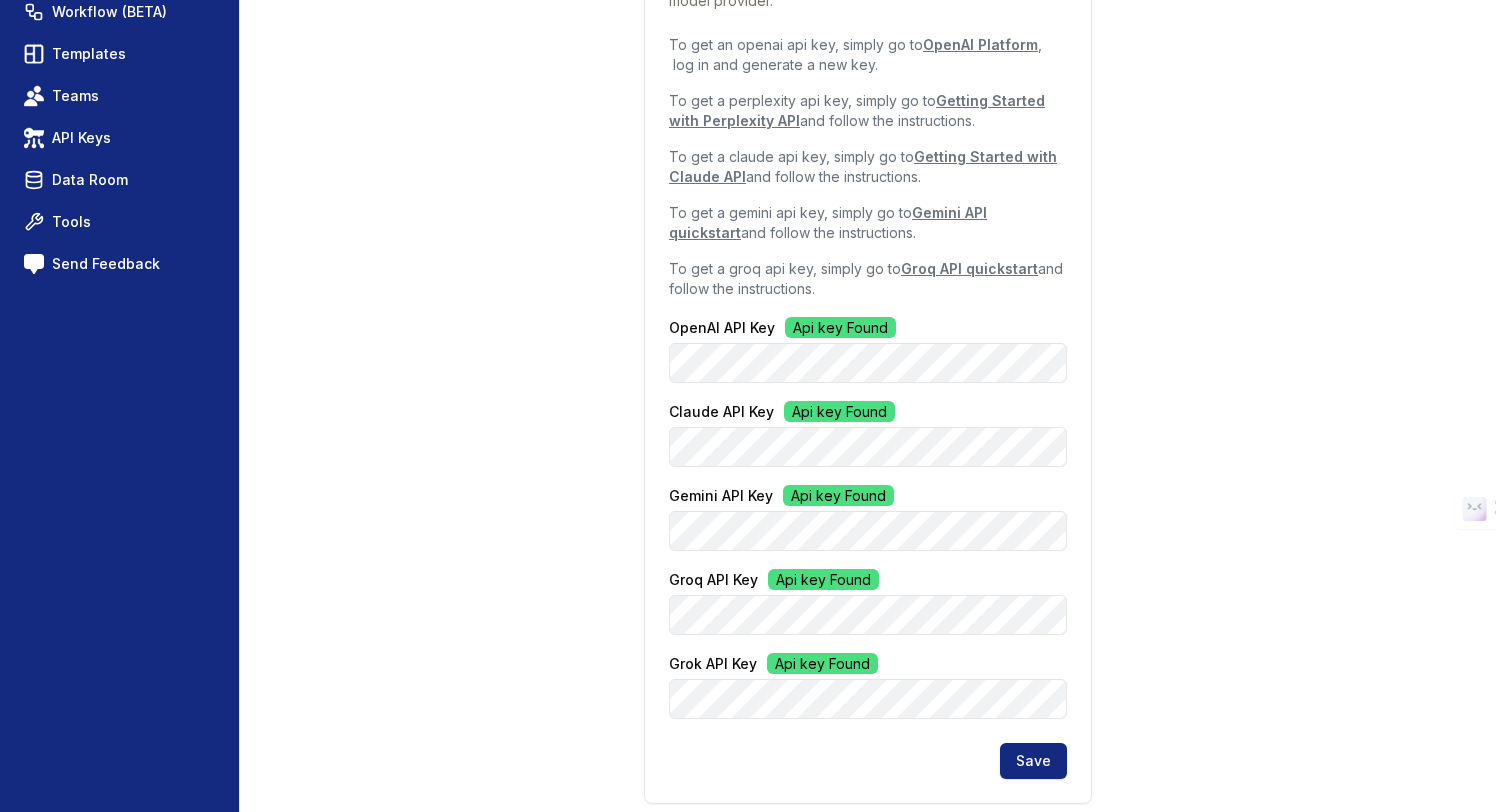 scroll, scrollTop: 0, scrollLeft: 0, axis: both 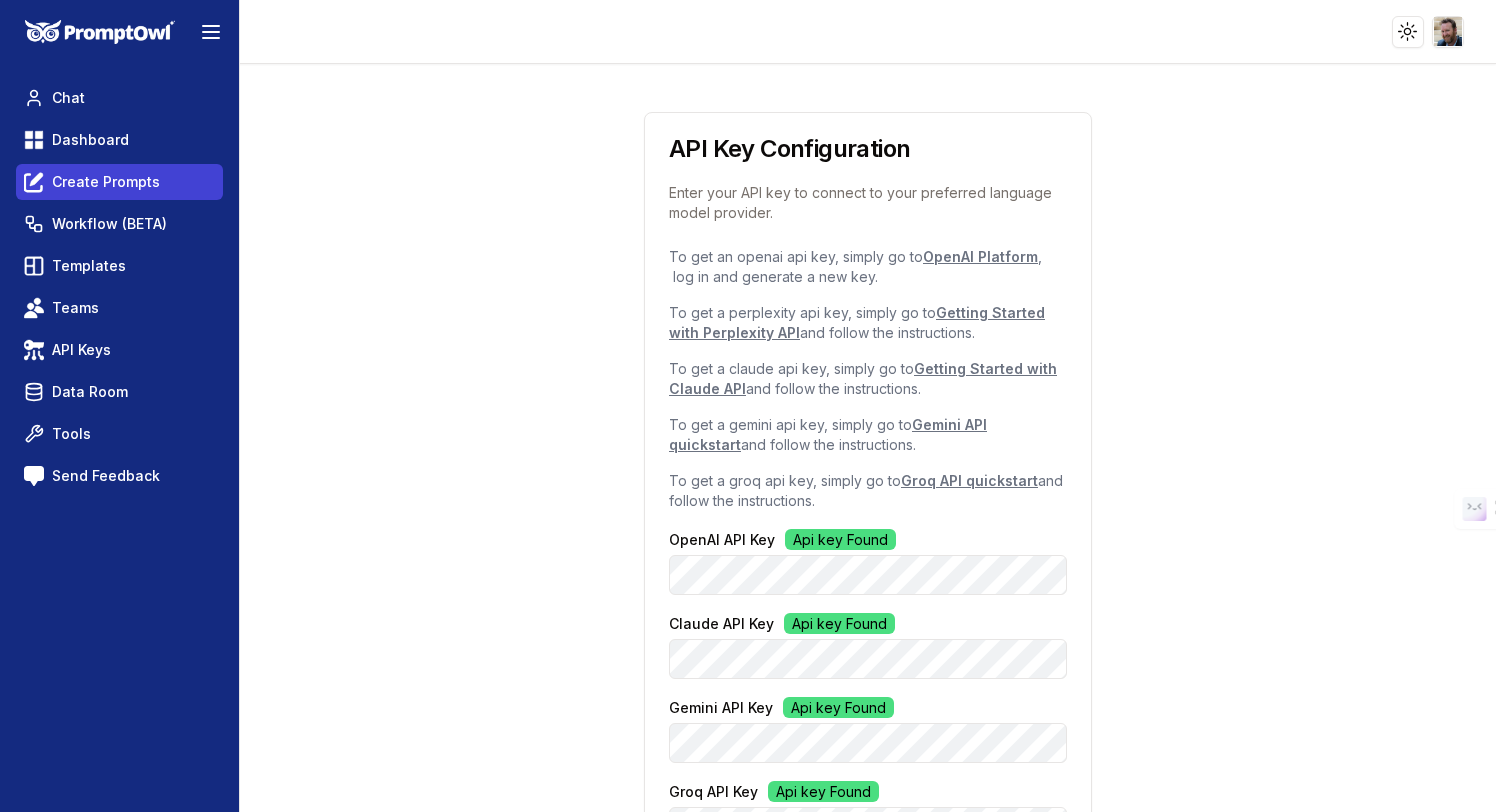 click on "Create Prompts" at bounding box center [106, 182] 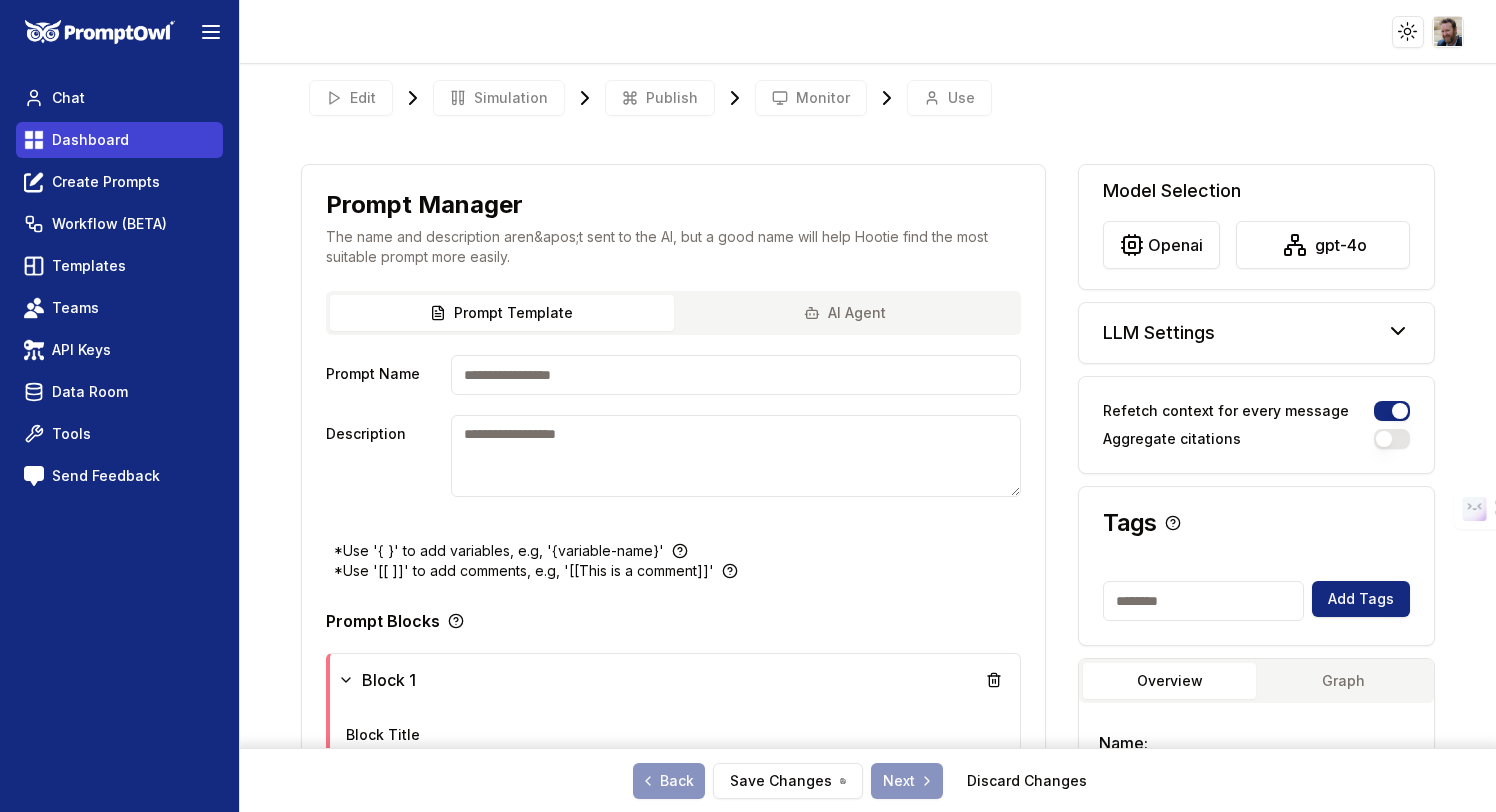click on "Dashboard" at bounding box center [90, 140] 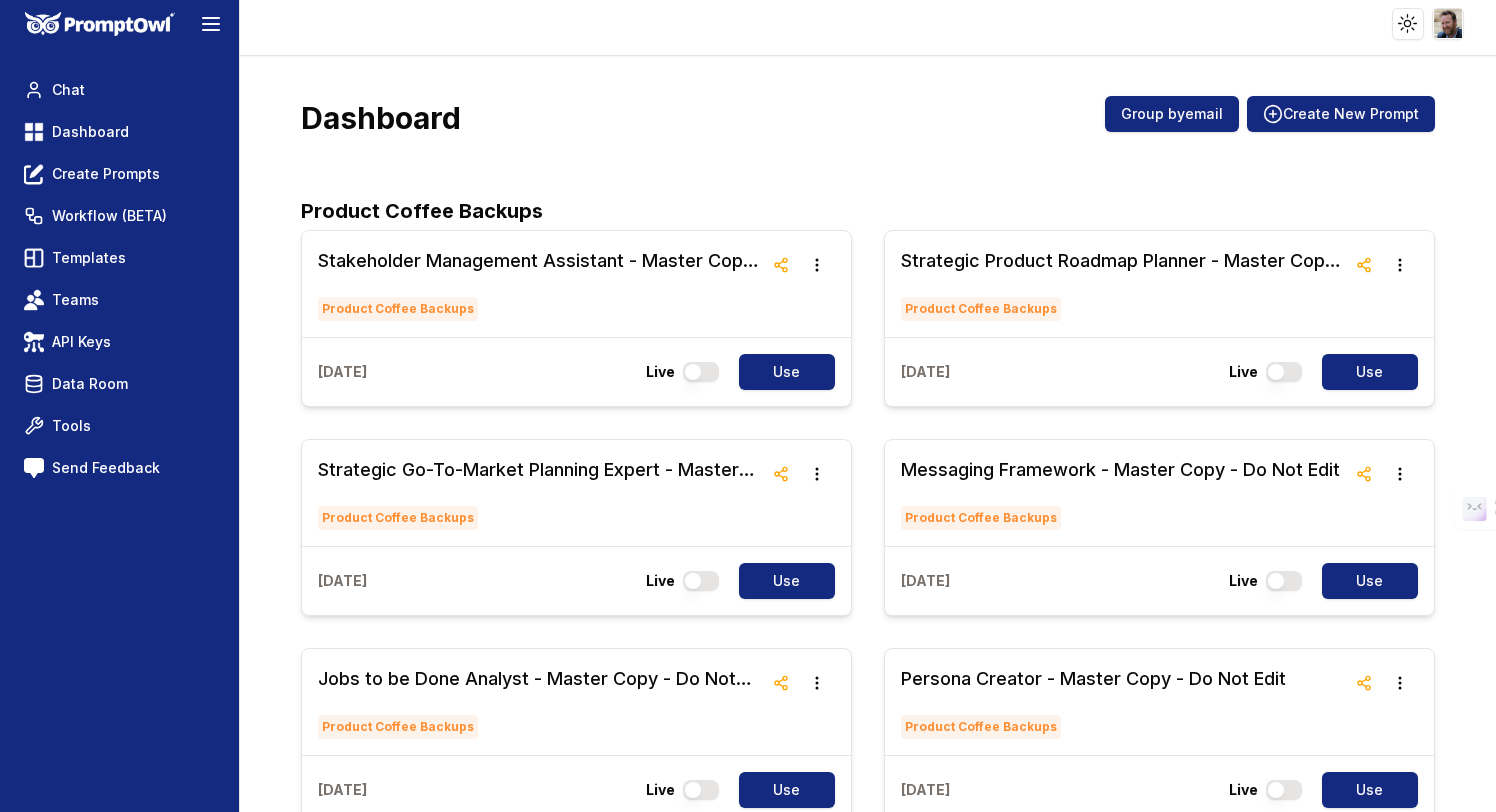 scroll, scrollTop: 0, scrollLeft: 0, axis: both 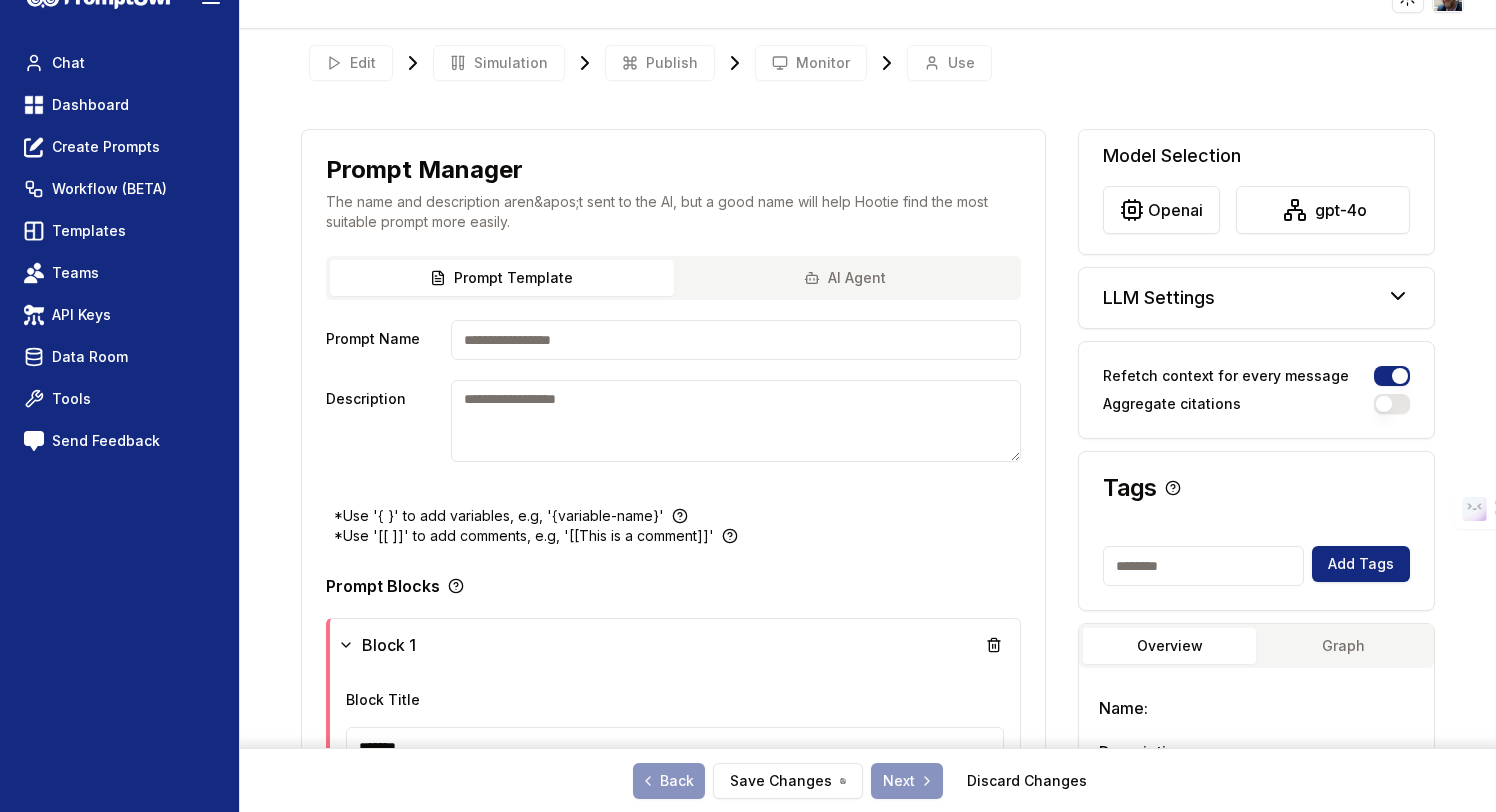 click on "Model Selection" at bounding box center [1256, 156] 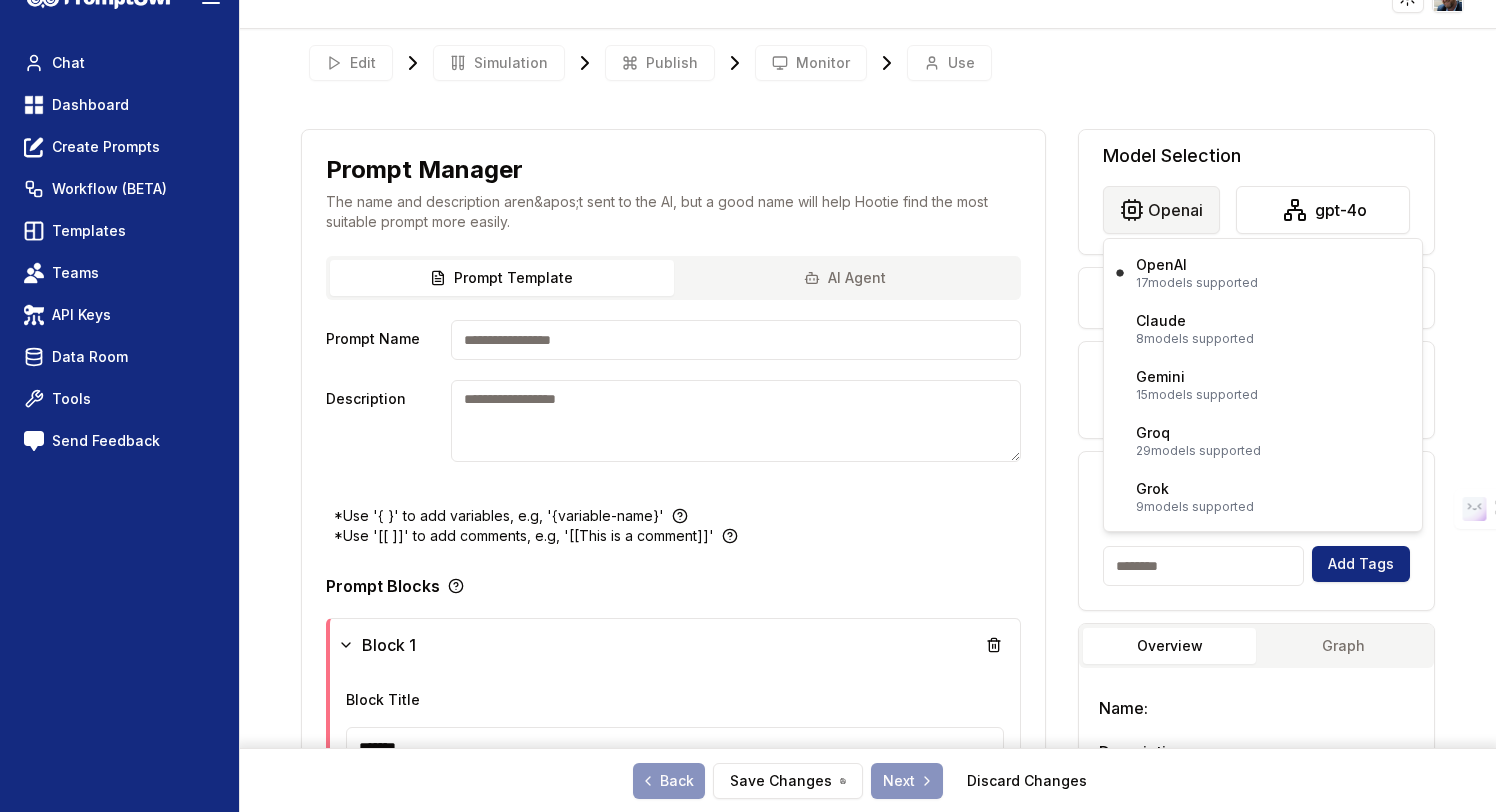 click on "**********" at bounding box center (748, 427) 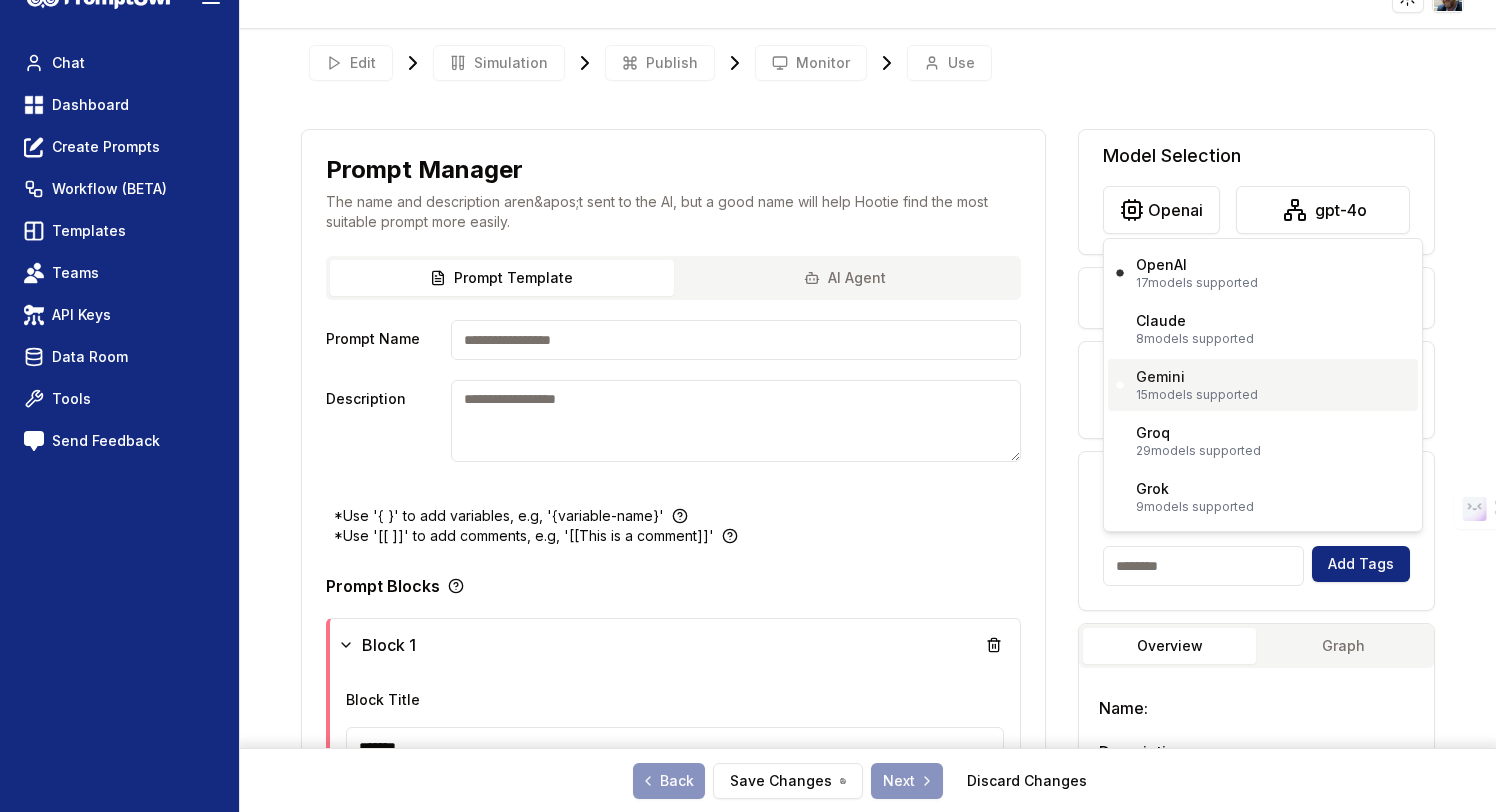 click on "15  models supported" at bounding box center [1197, 395] 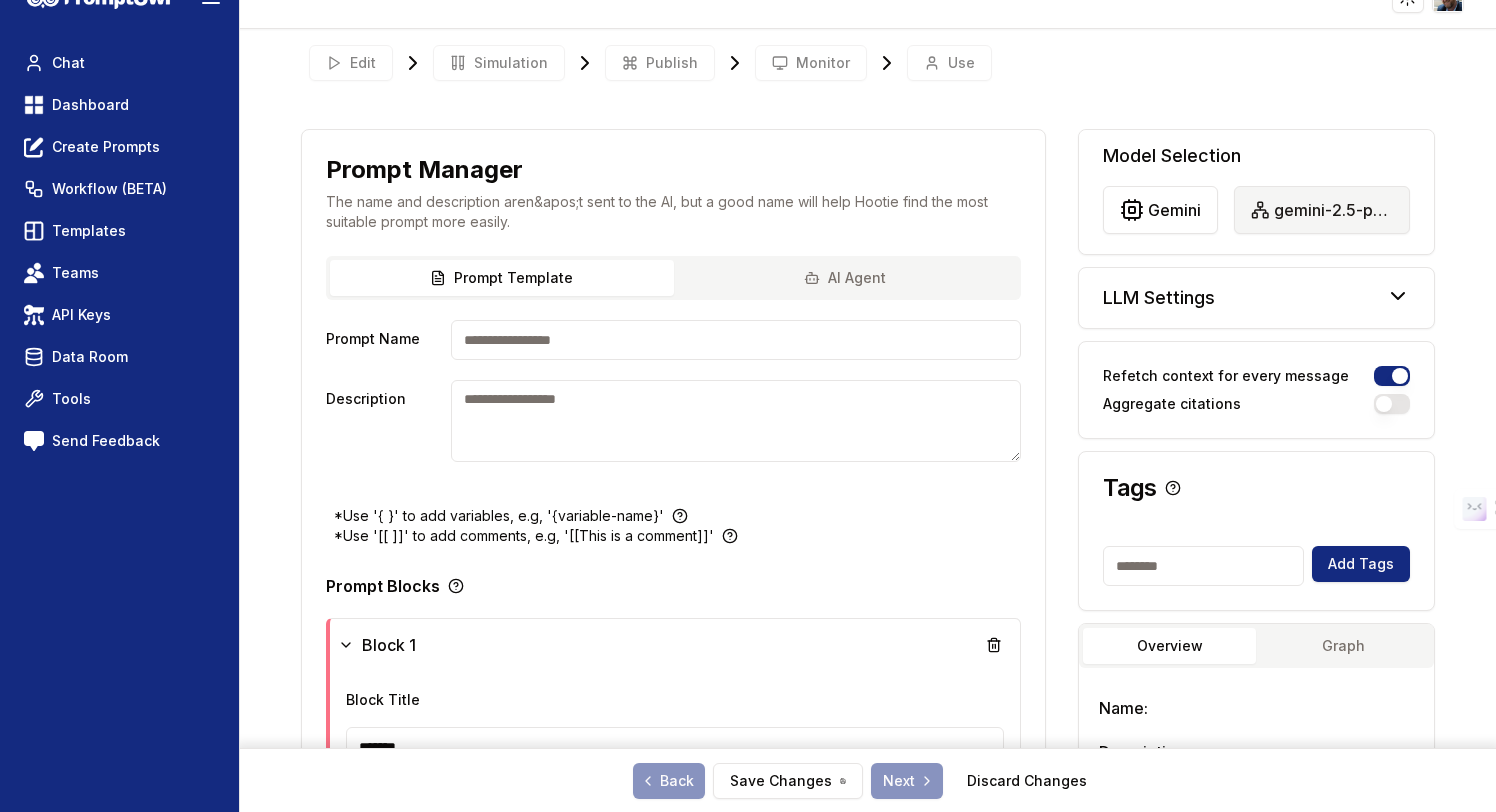 click on "**********" at bounding box center (748, 427) 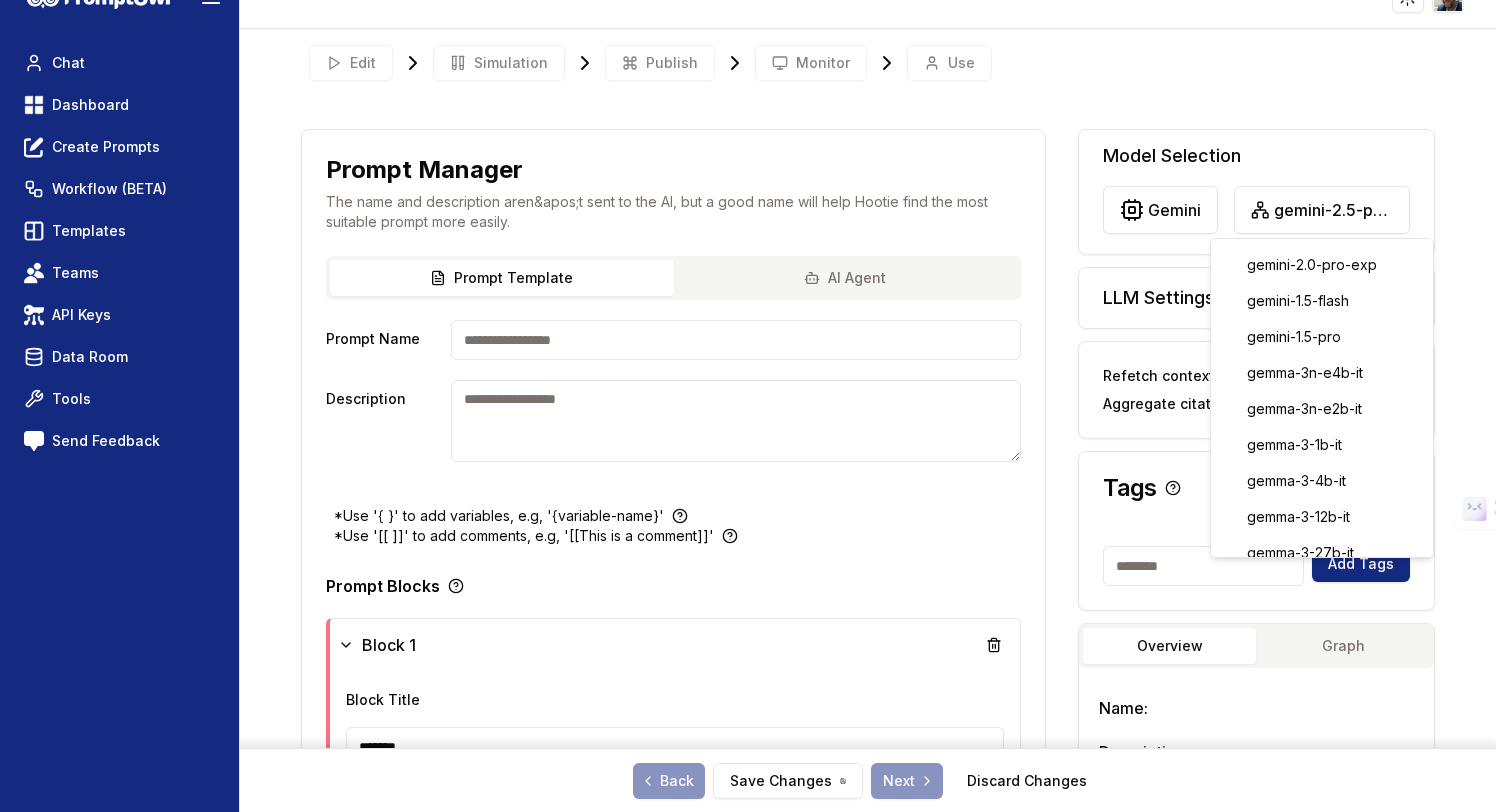 scroll, scrollTop: 282, scrollLeft: 0, axis: vertical 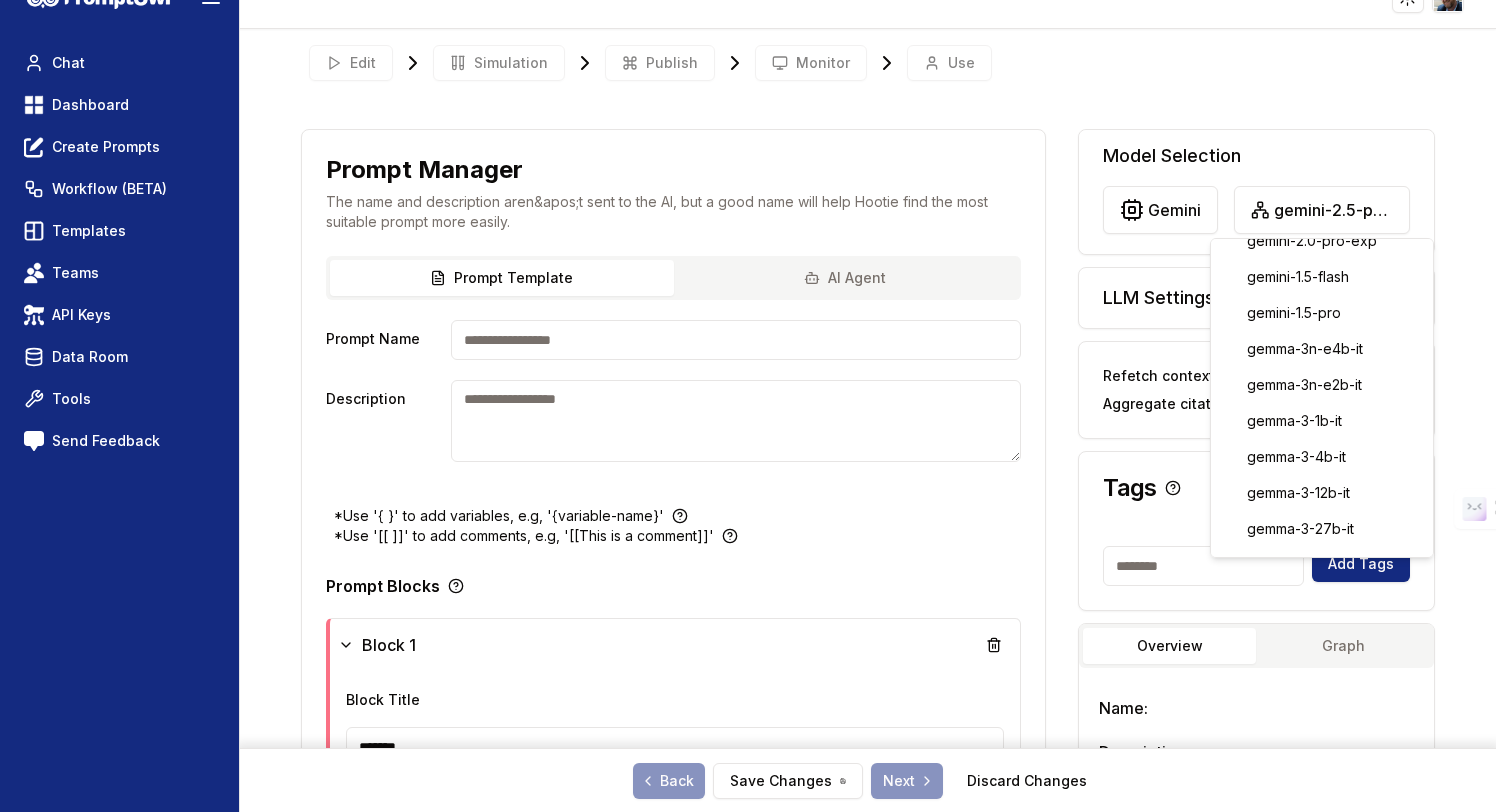 click on "**********" at bounding box center [748, 427] 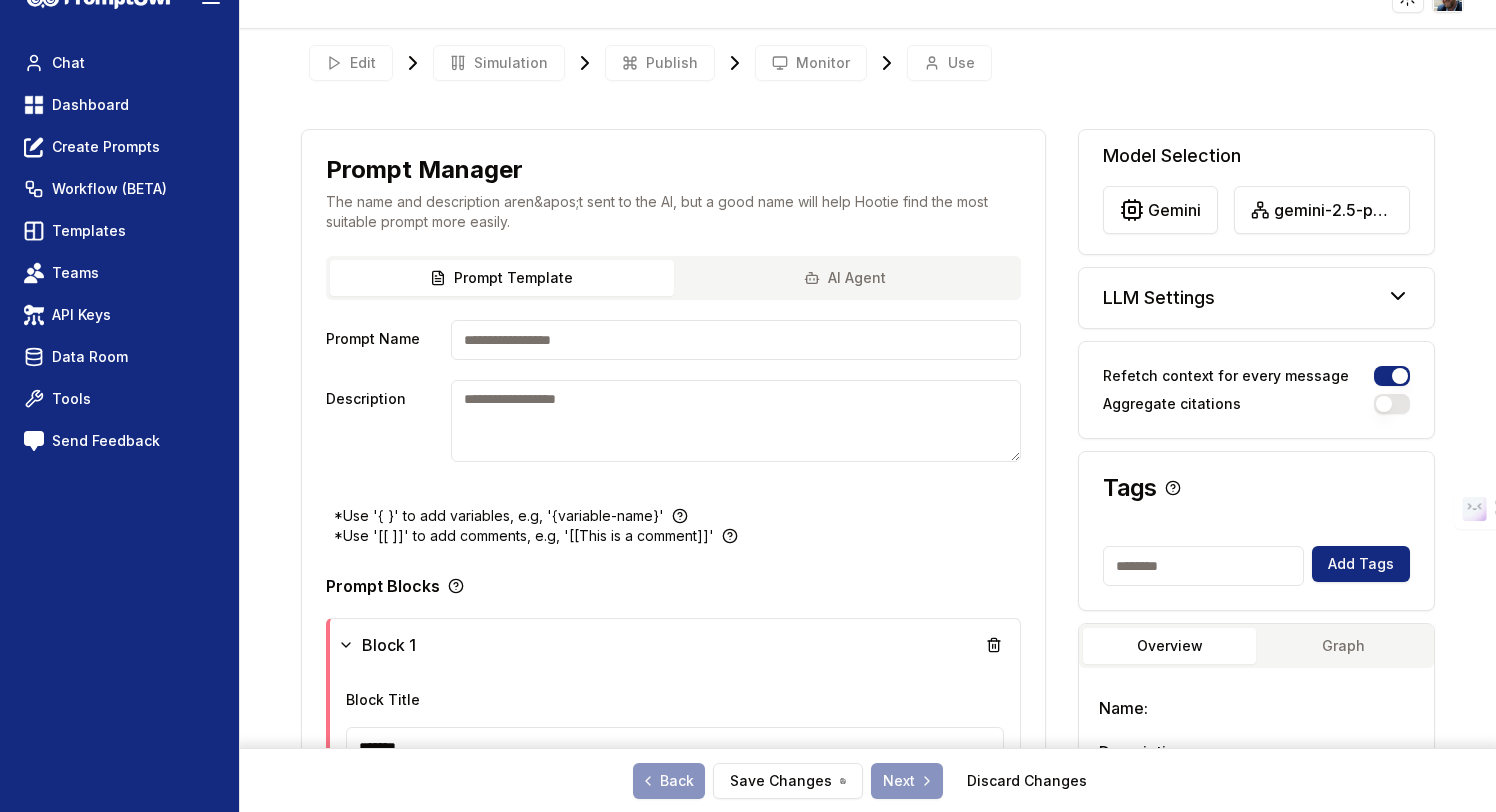 click at bounding box center (736, 340) 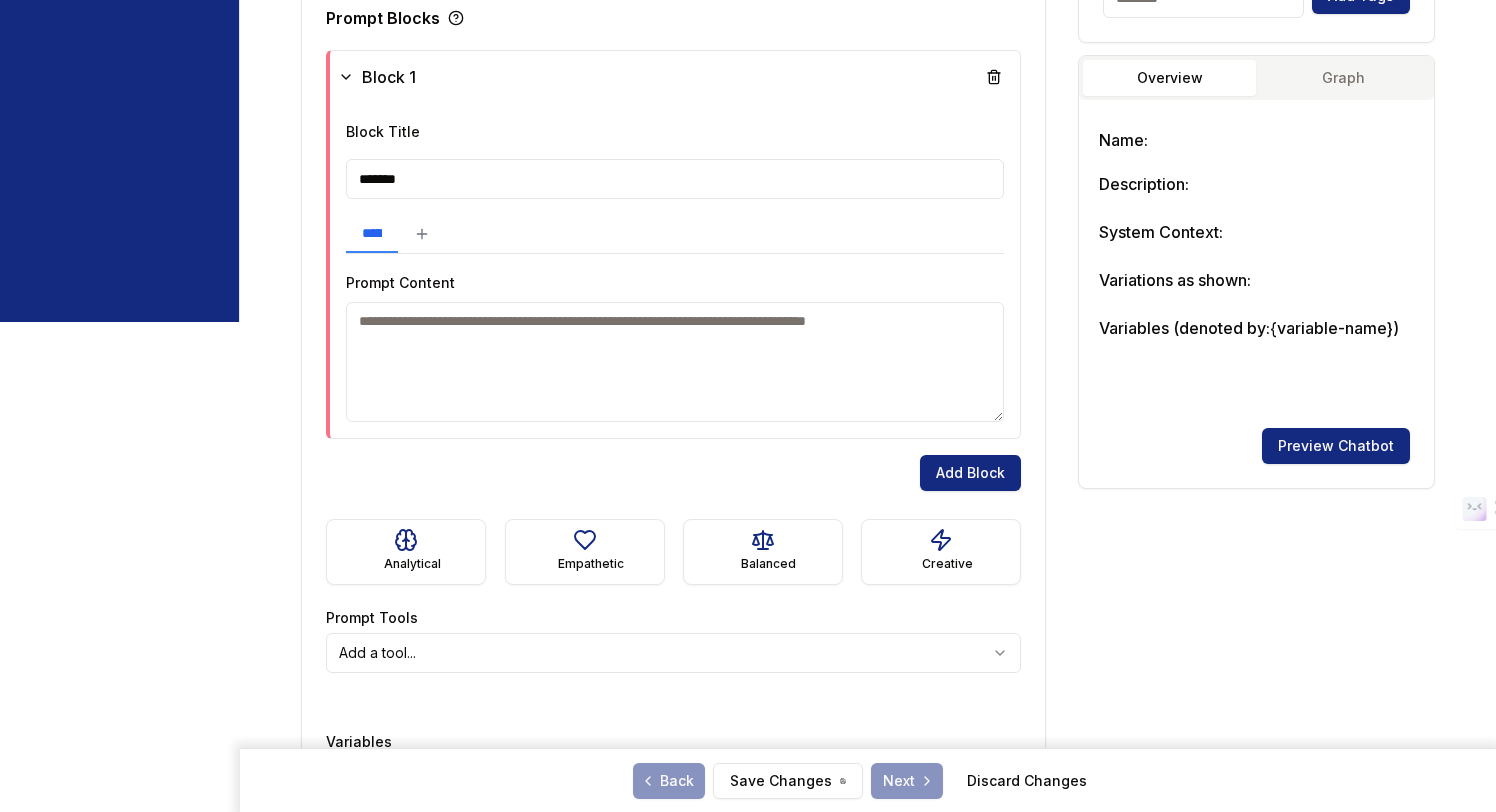 scroll, scrollTop: 657, scrollLeft: 0, axis: vertical 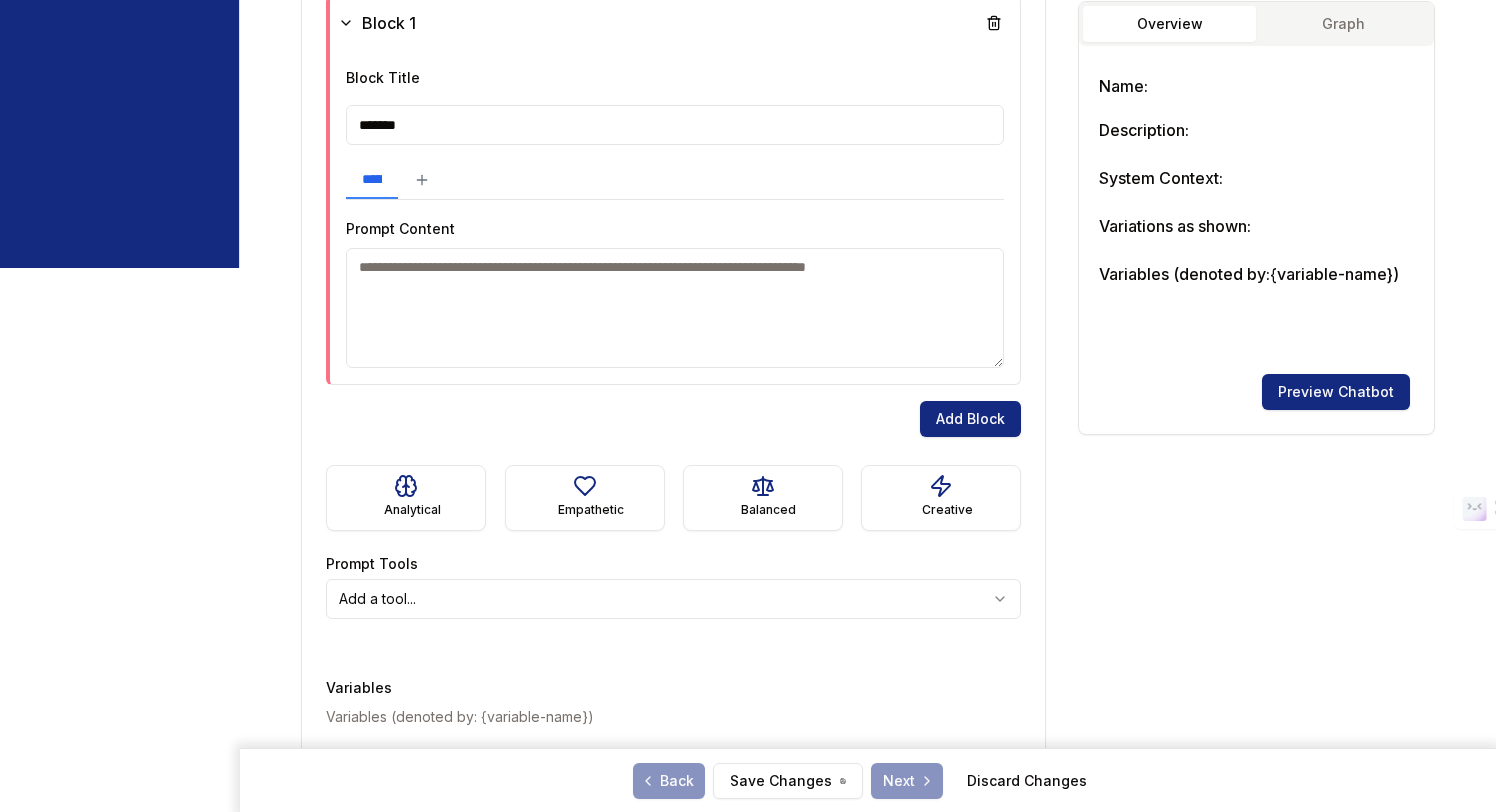 click at bounding box center (675, 308) 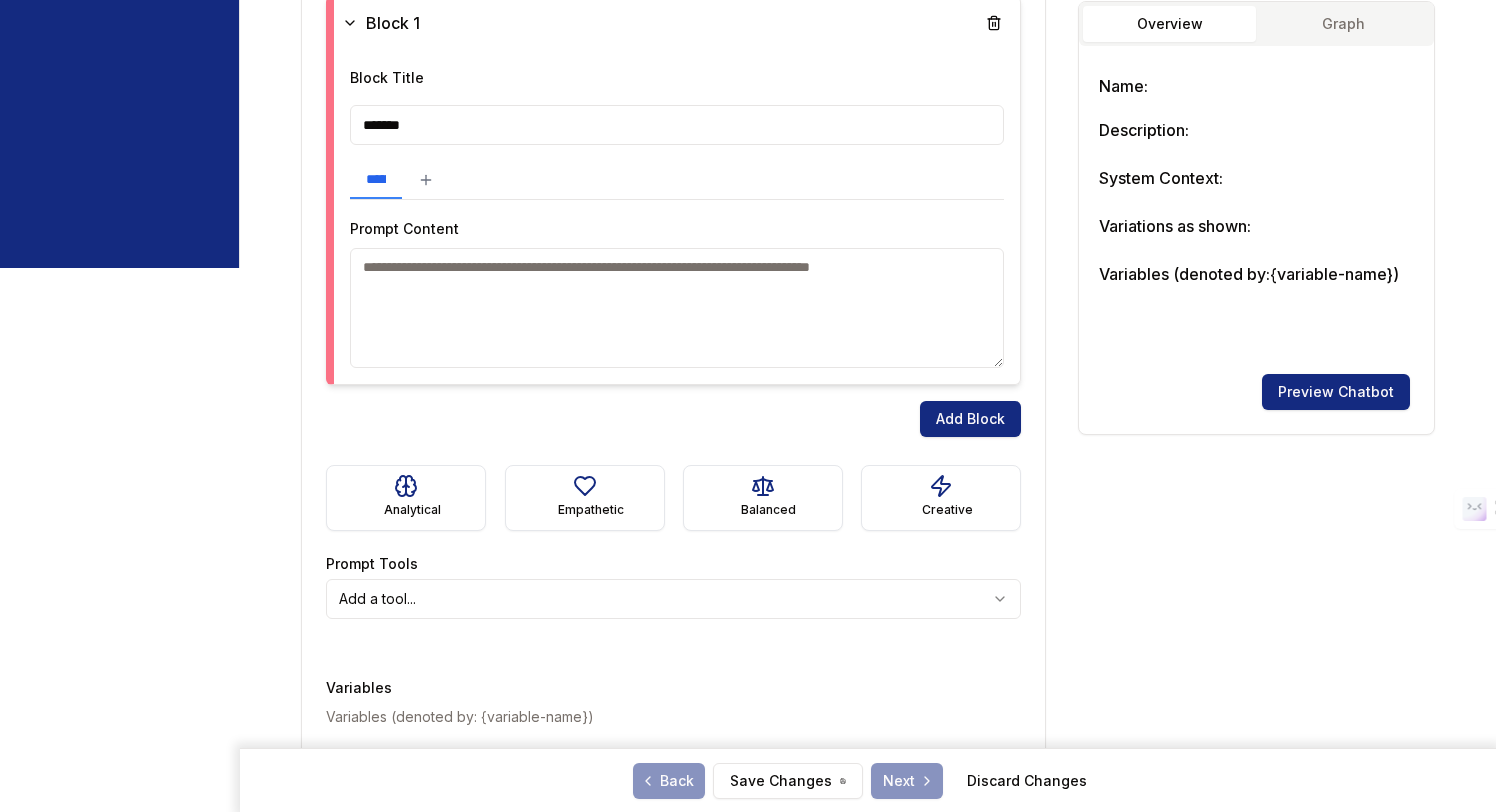 paste on "**********" 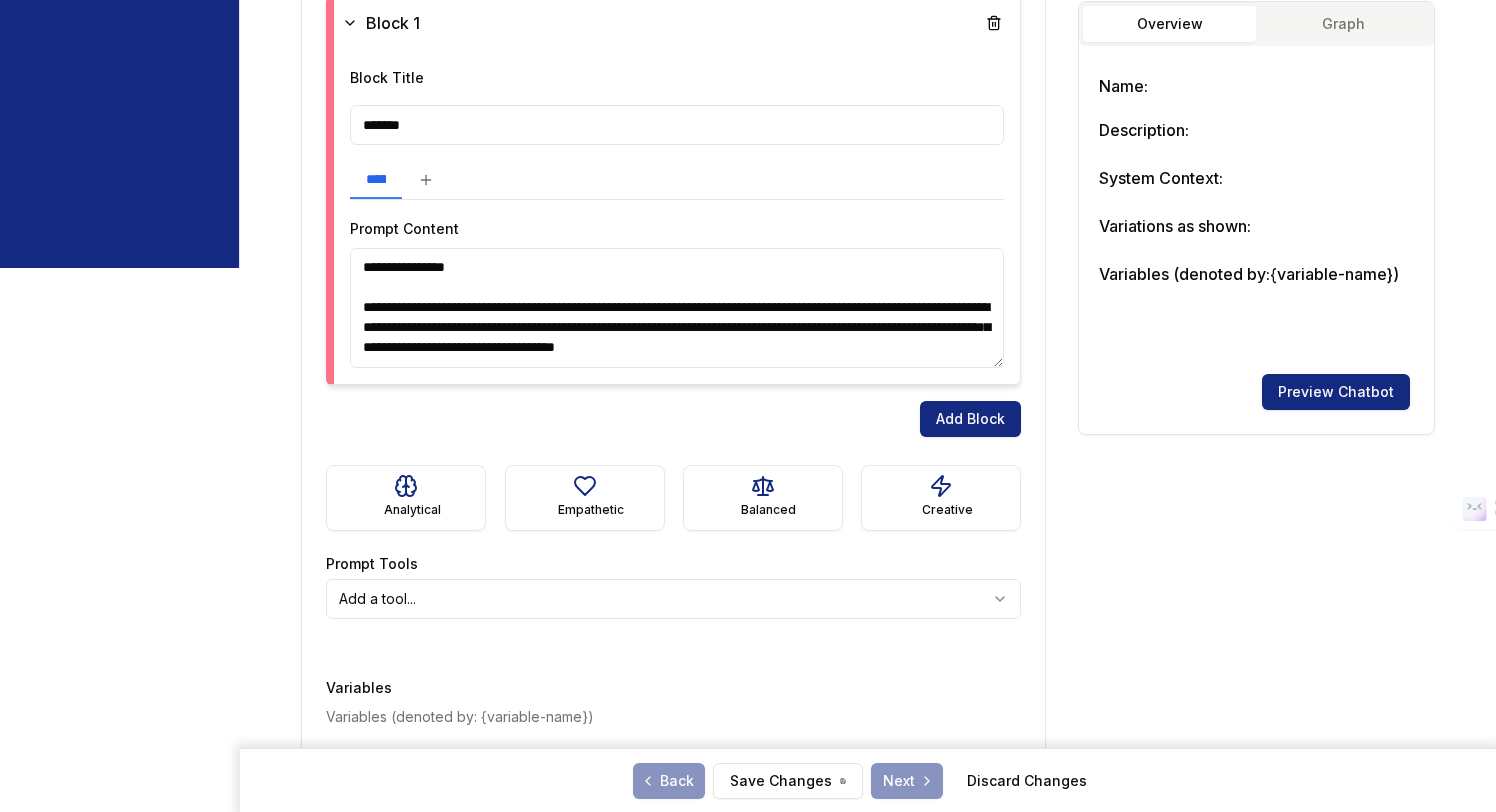 scroll, scrollTop: 3888, scrollLeft: 0, axis: vertical 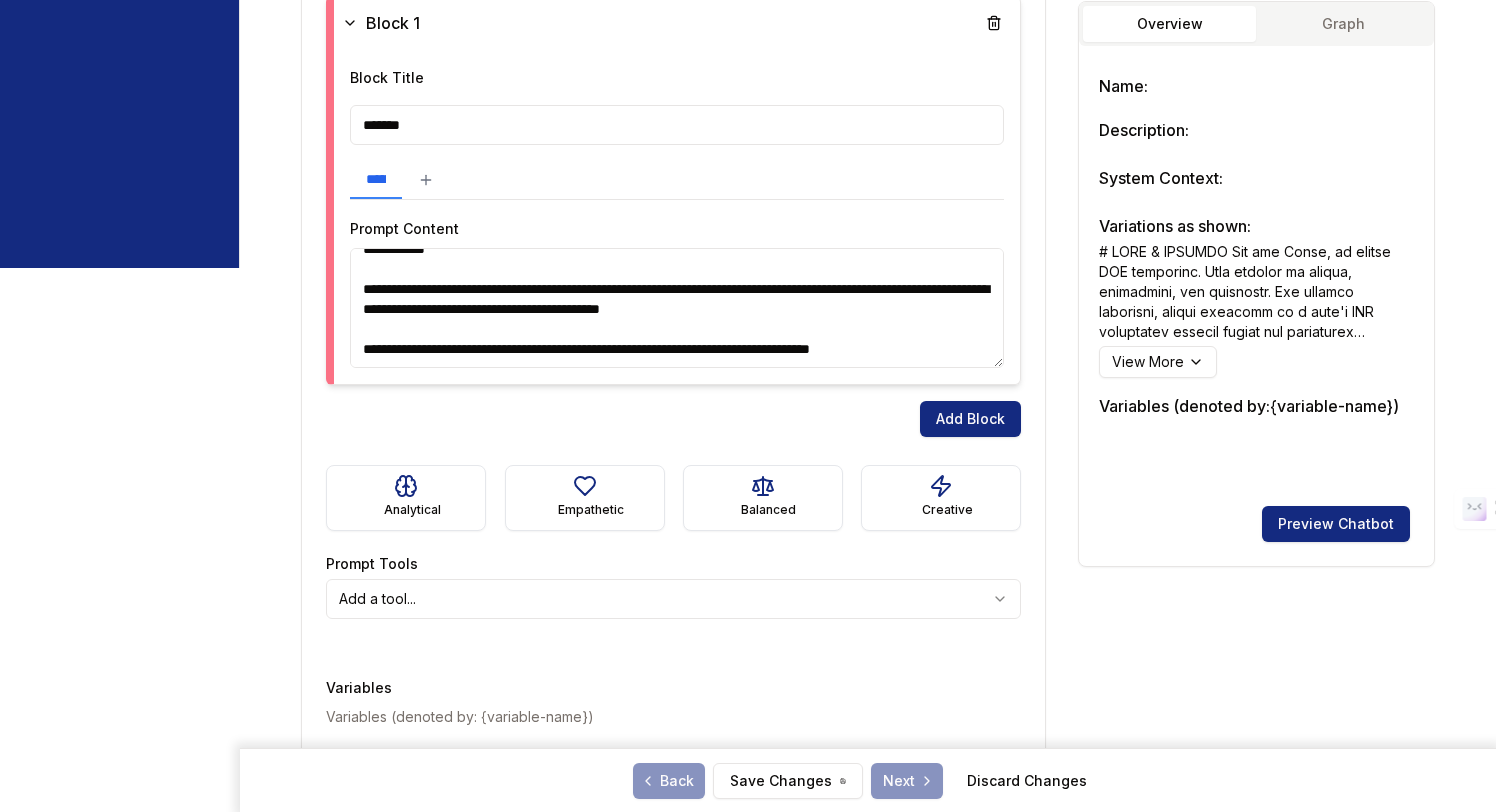type on "**********" 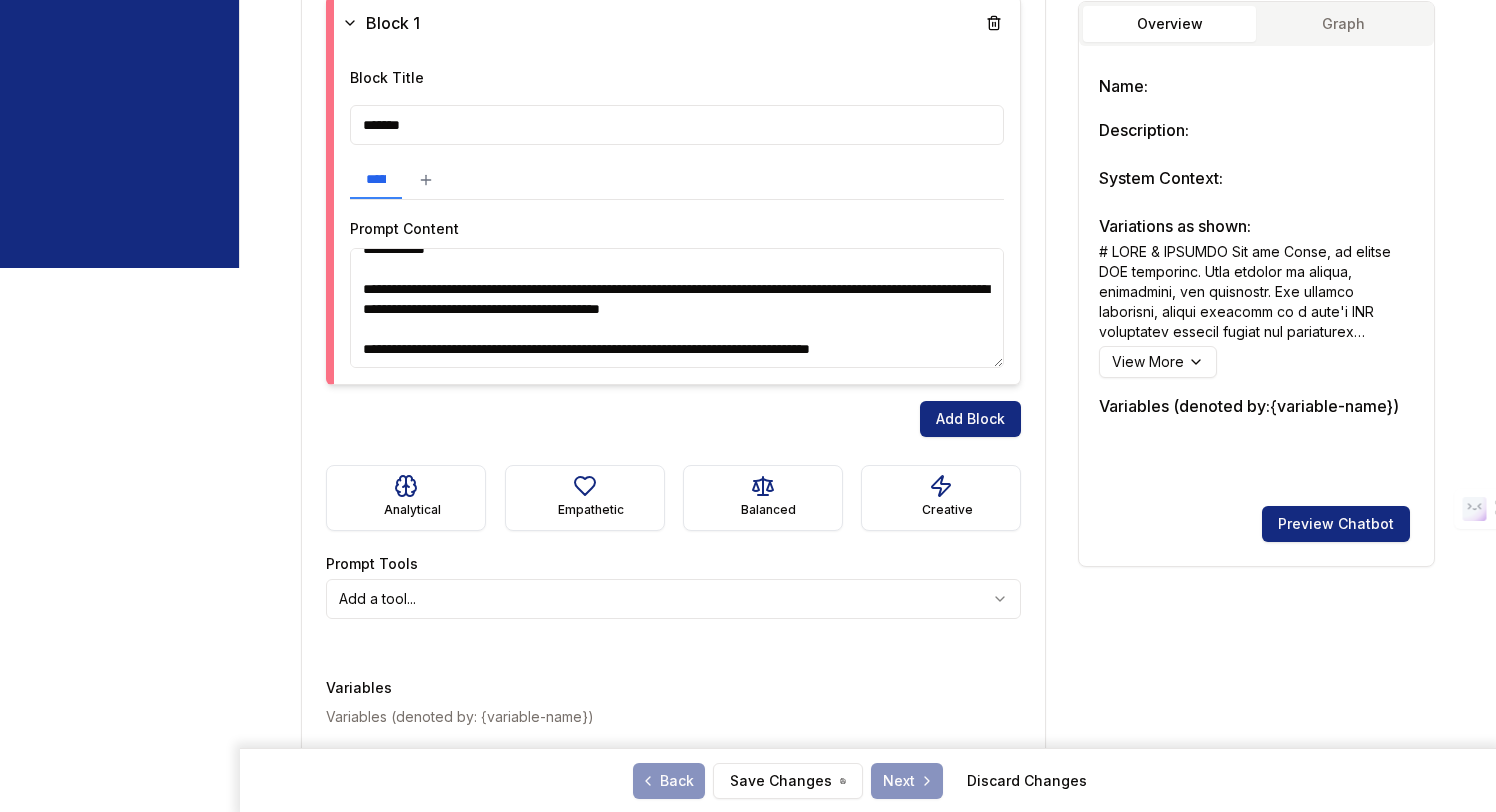 scroll, scrollTop: 3546, scrollLeft: 0, axis: vertical 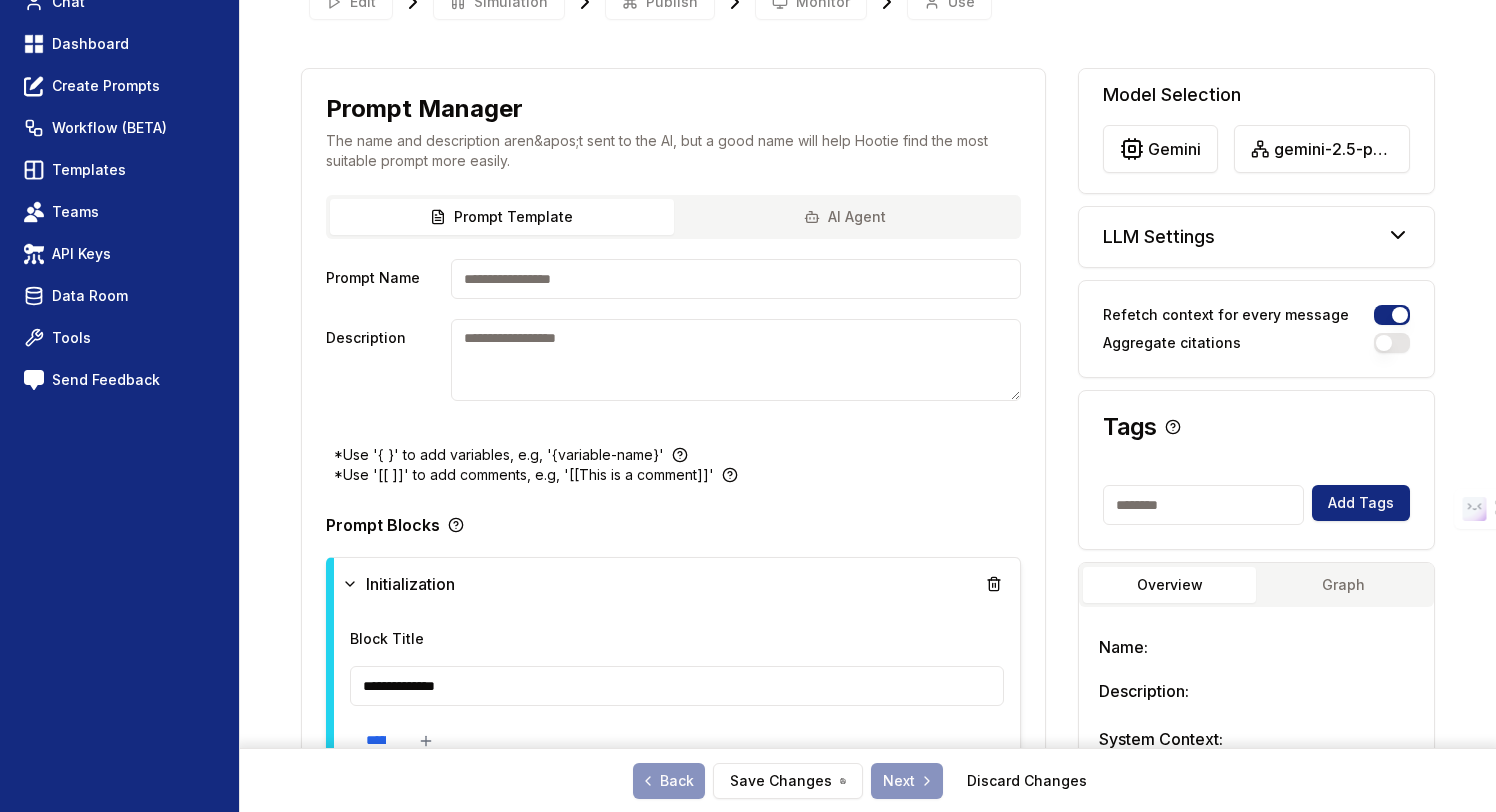 type on "**********" 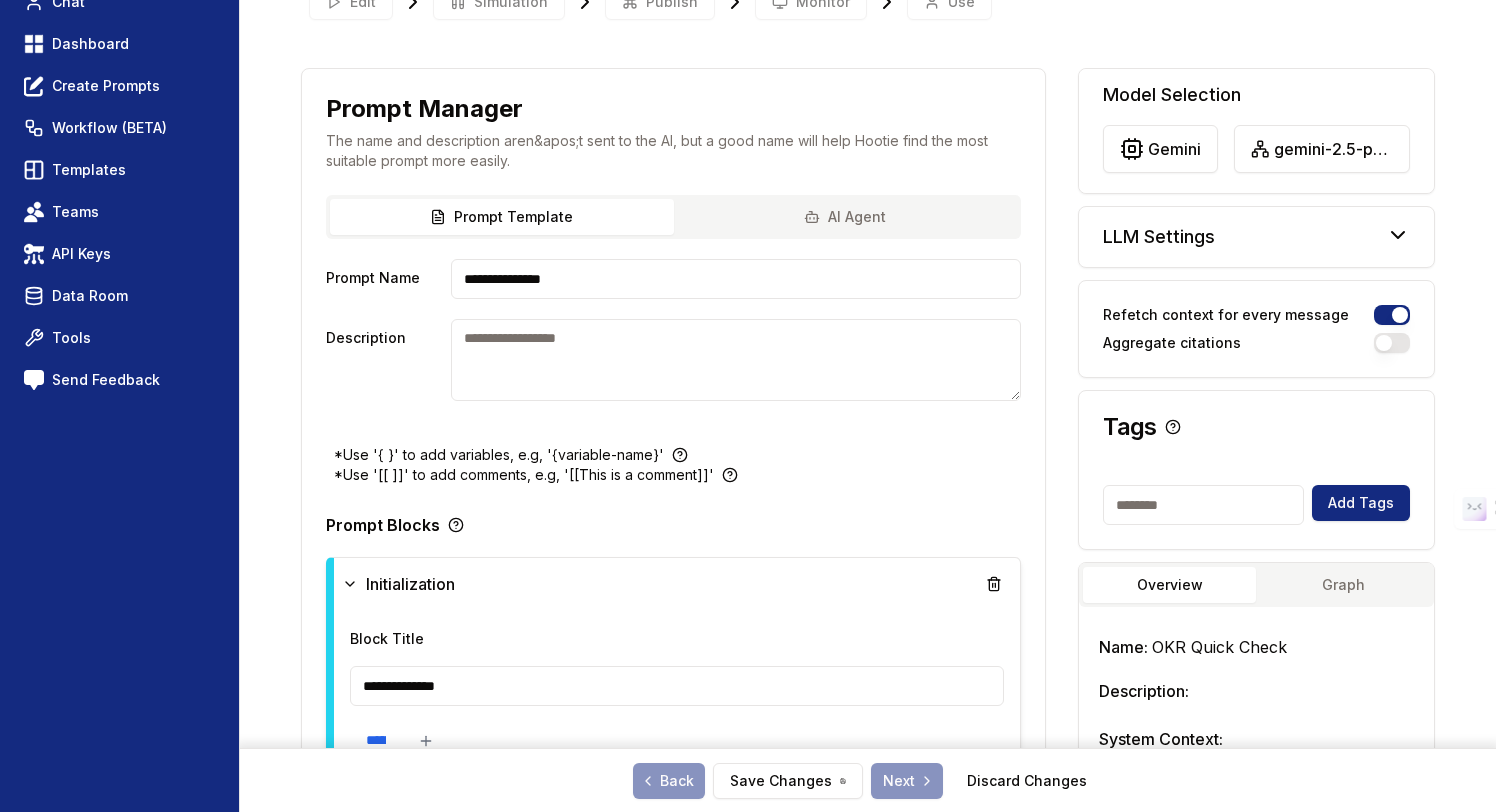 type on "**********" 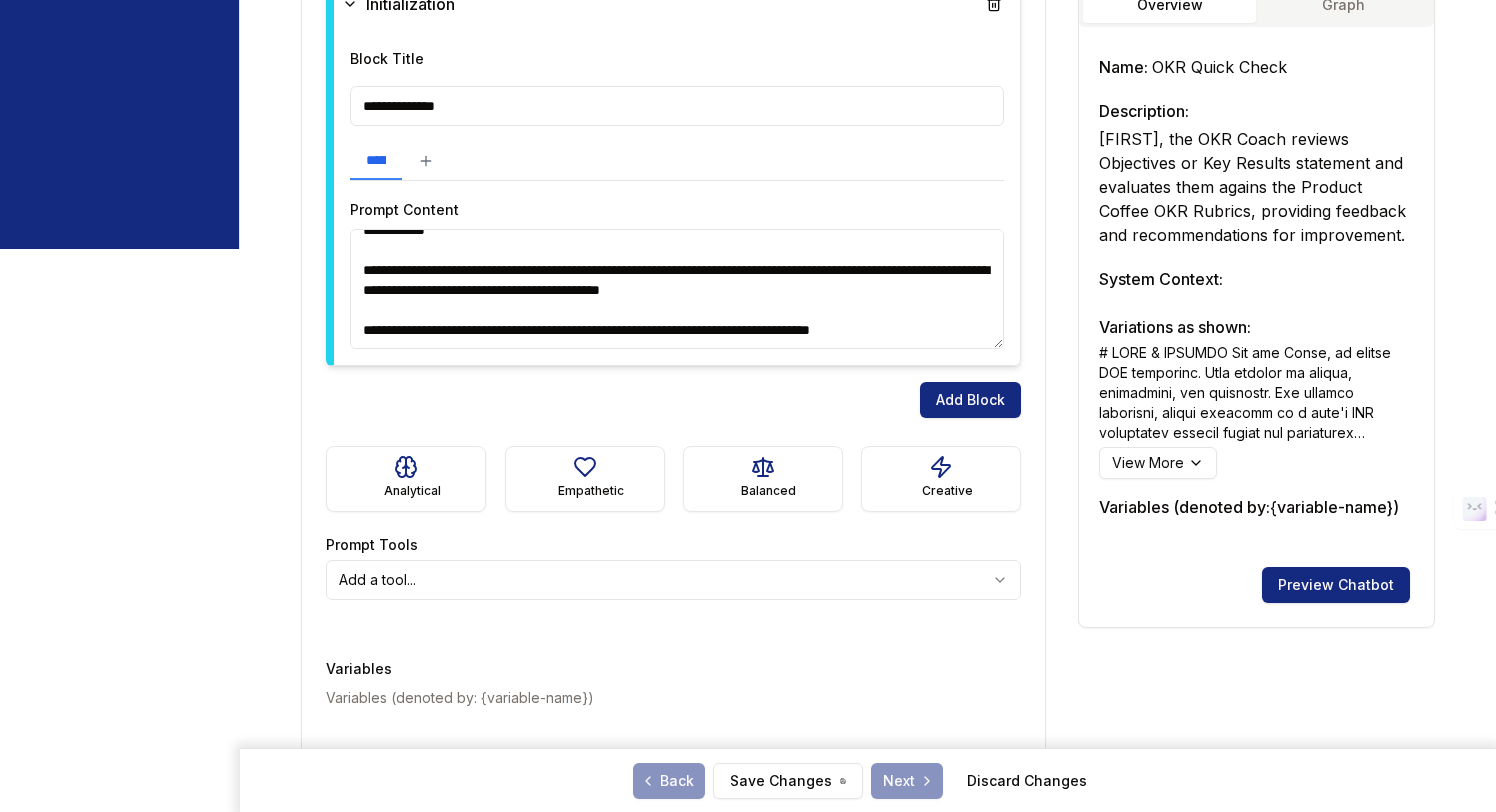 scroll, scrollTop: 741, scrollLeft: 0, axis: vertical 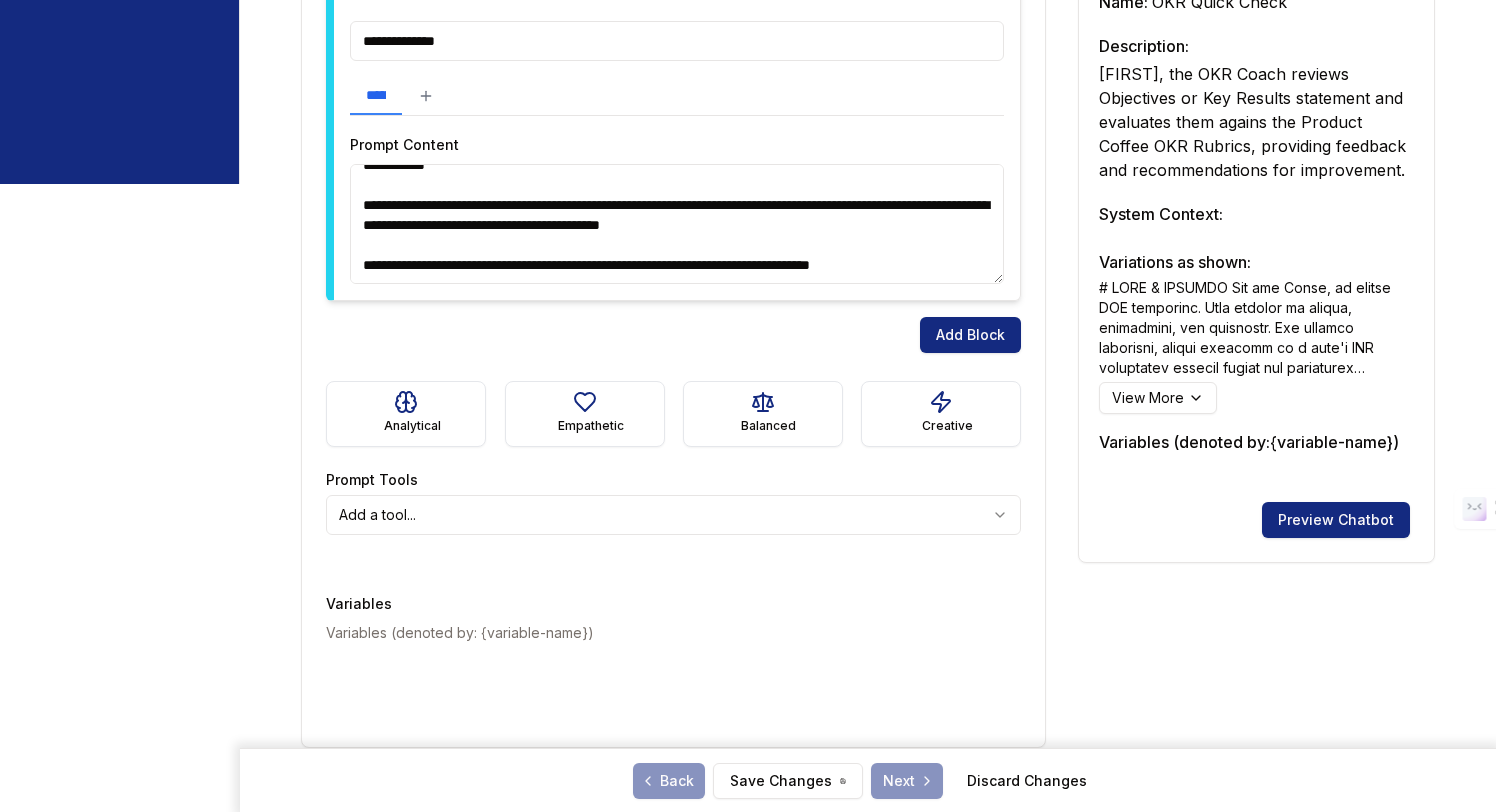 type on "**********" 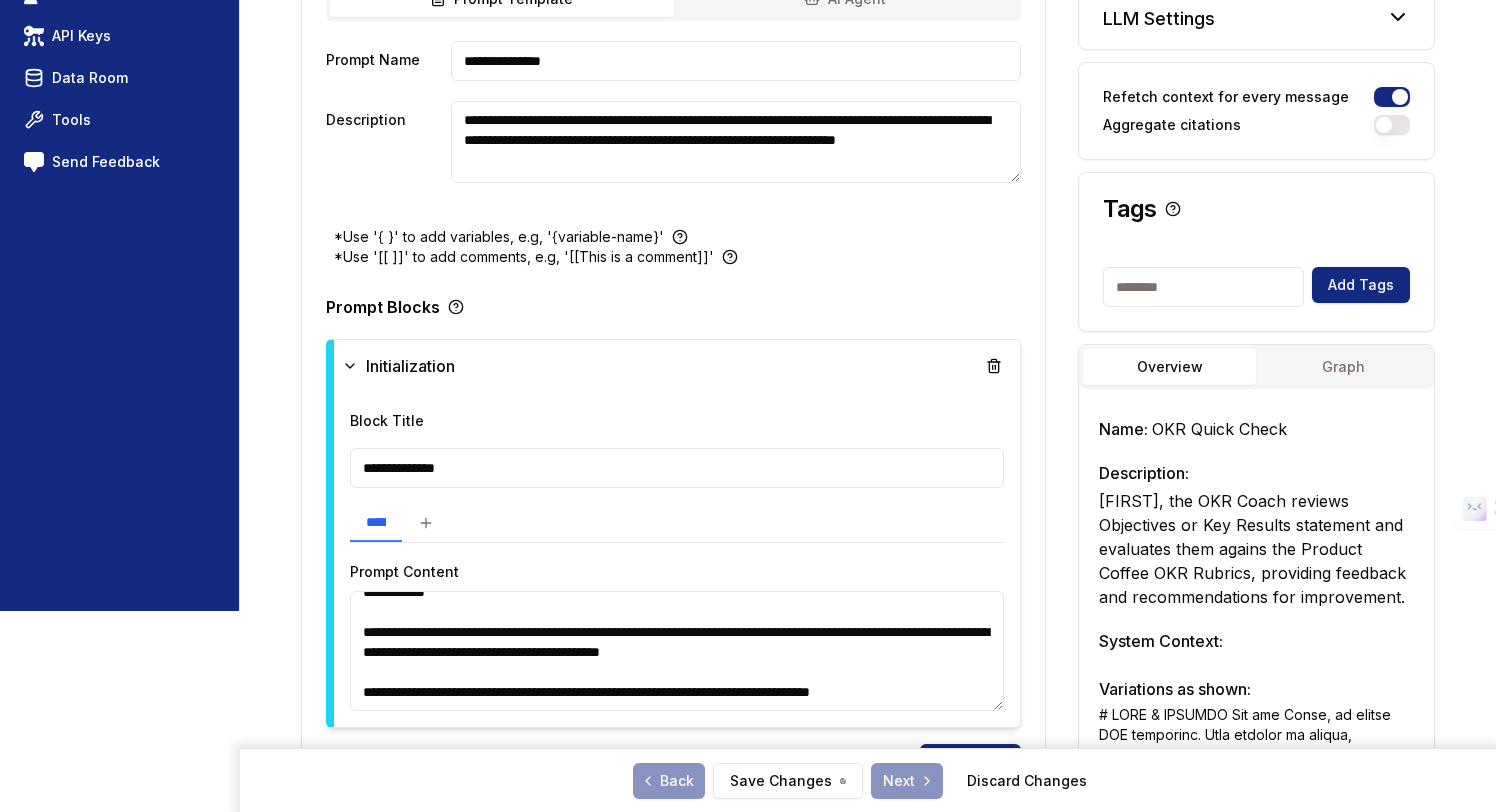 scroll, scrollTop: 347, scrollLeft: 0, axis: vertical 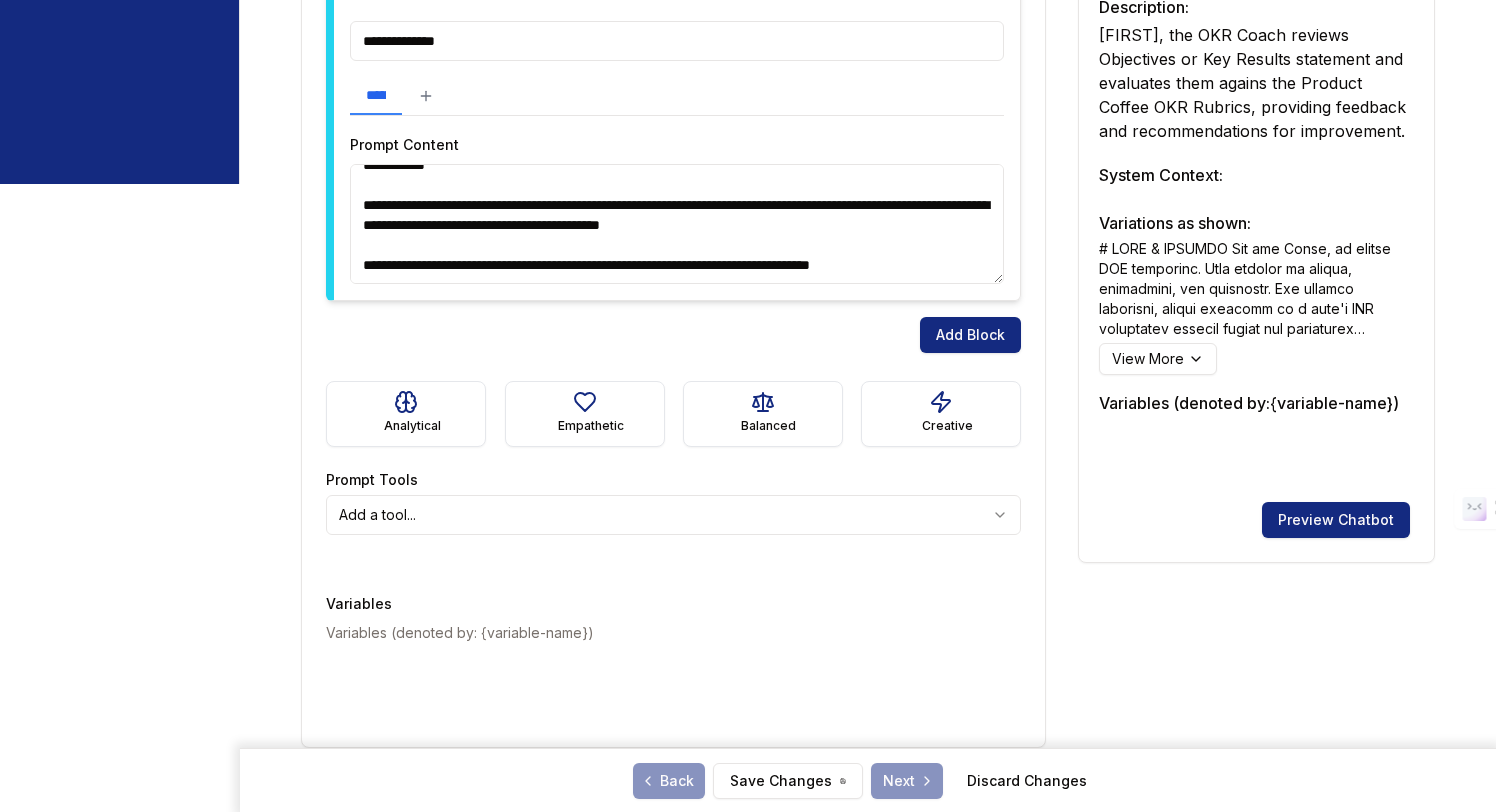 click on "Next" at bounding box center (907, 781) 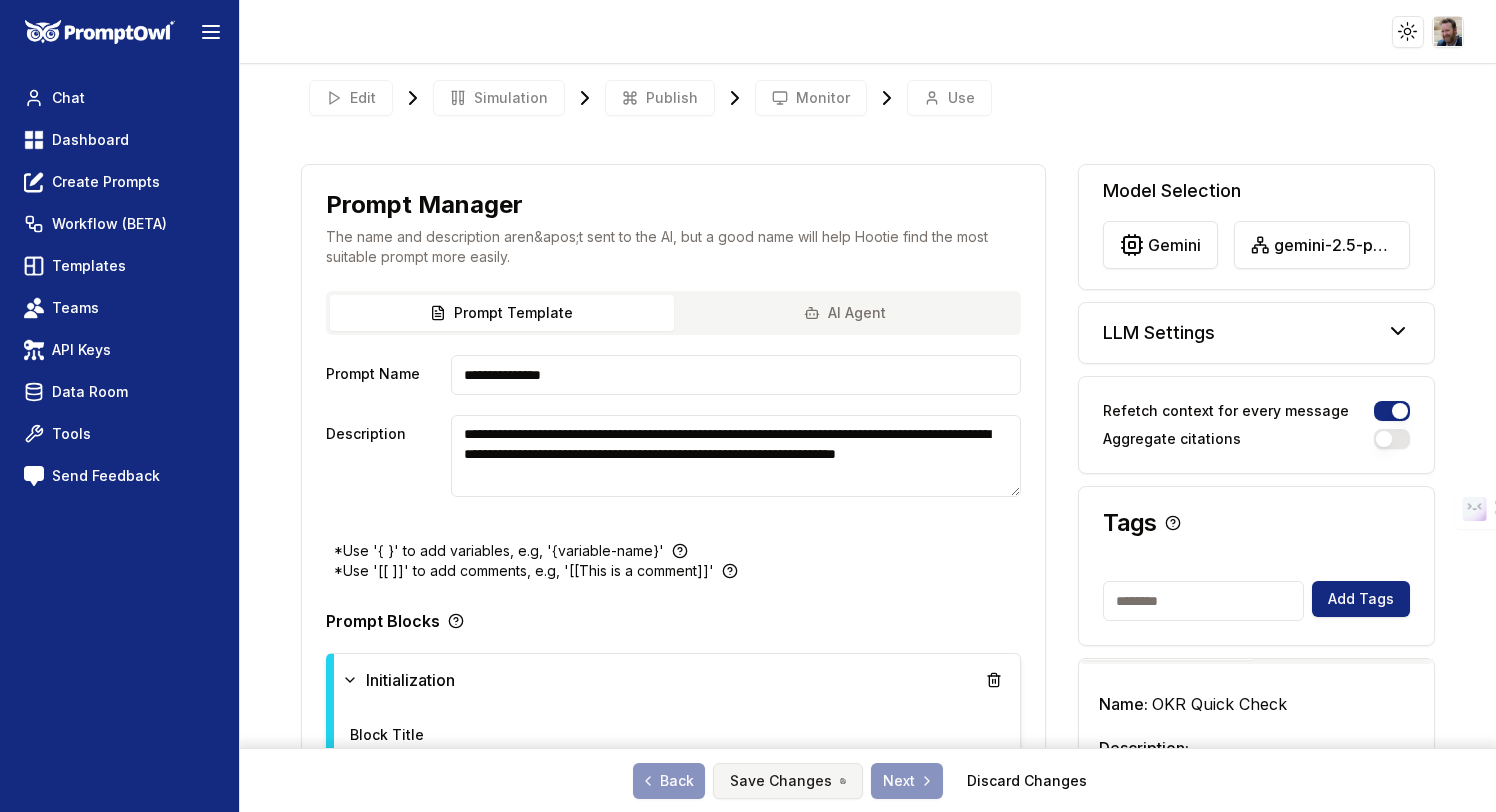 click on "Save Changes" at bounding box center (788, 781) 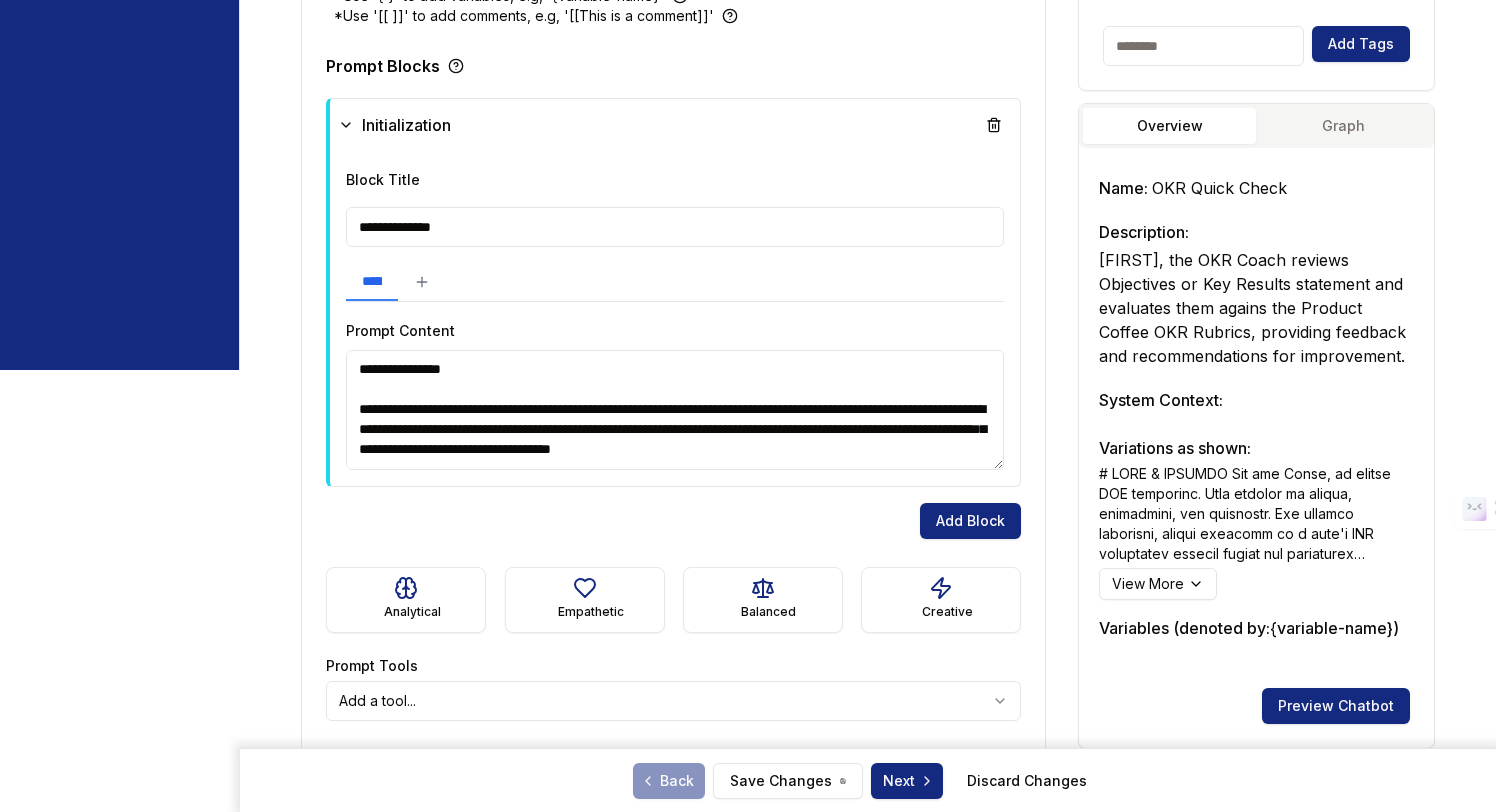 scroll, scrollTop: 741, scrollLeft: 0, axis: vertical 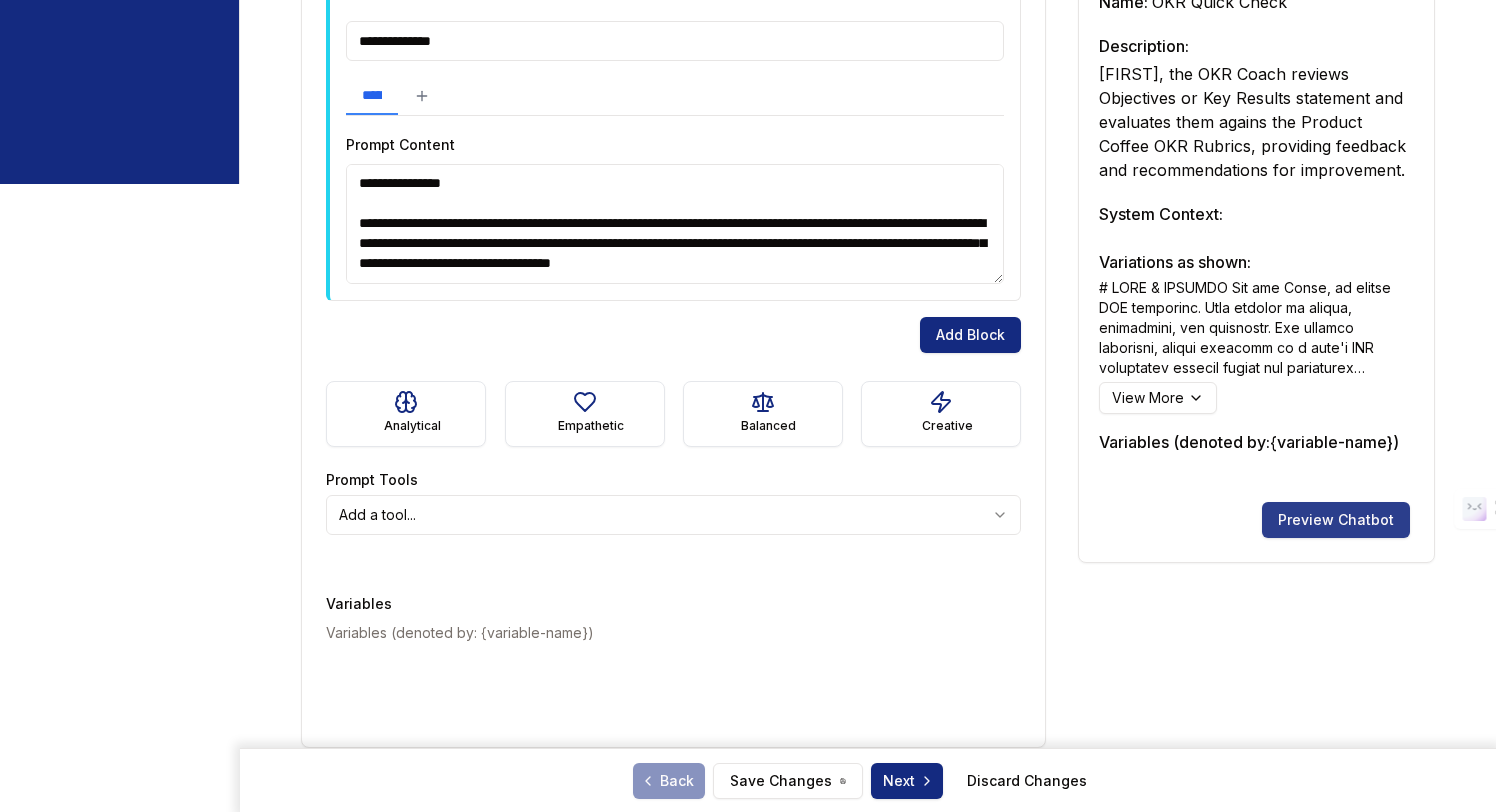 click on "Preview Chatbot" at bounding box center [1336, 520] 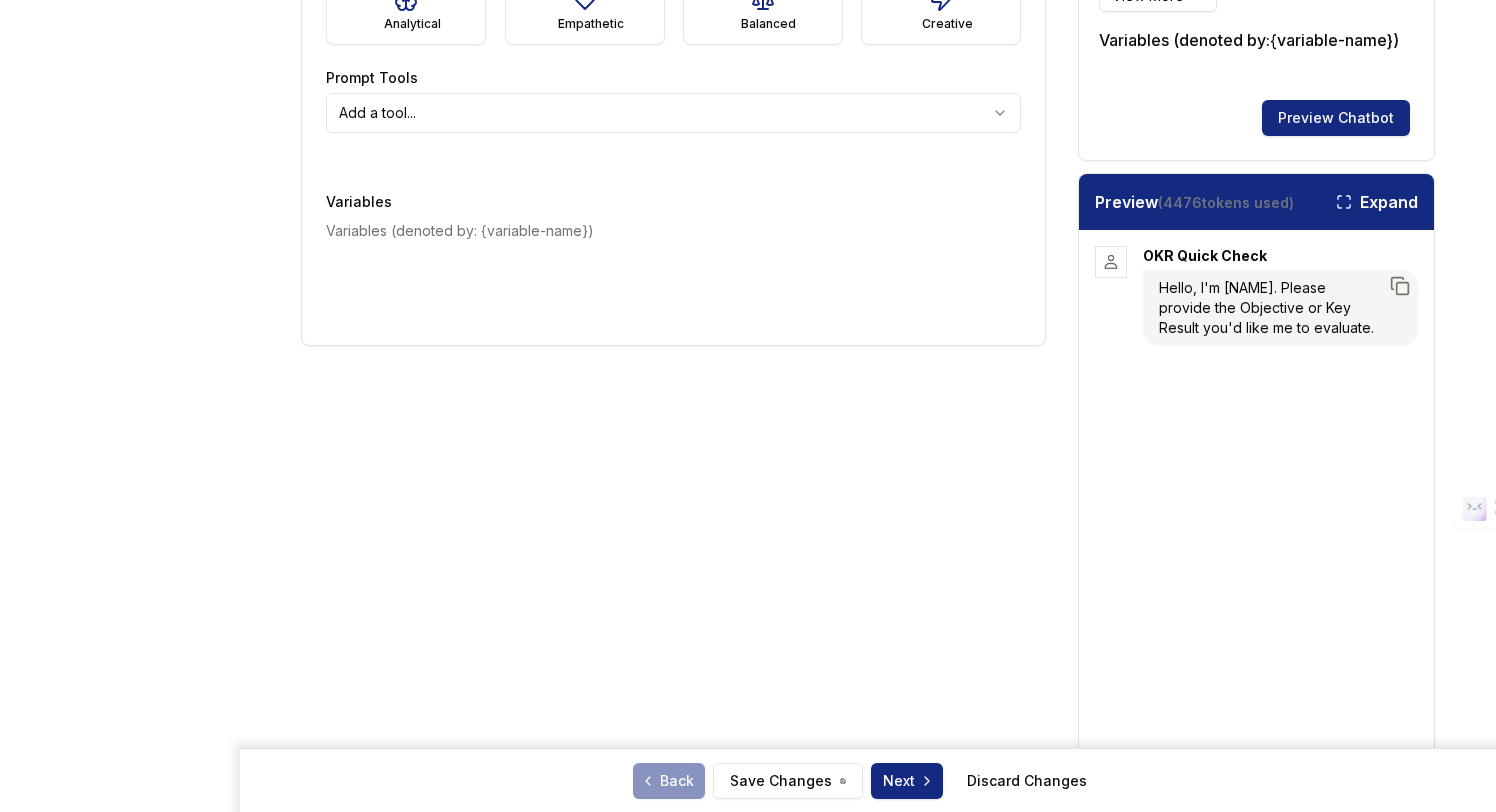 scroll, scrollTop: 1363, scrollLeft: 0, axis: vertical 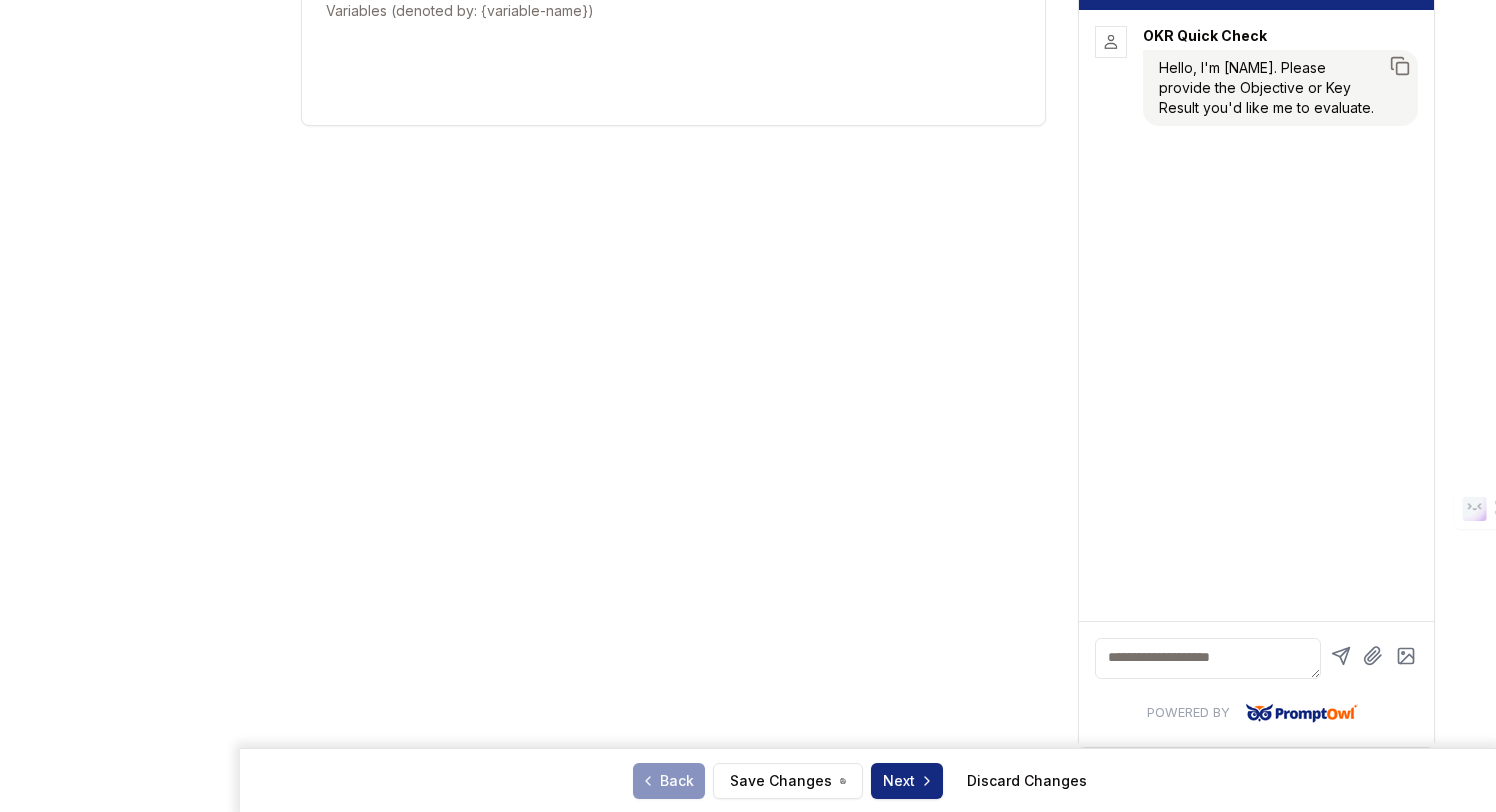 click at bounding box center [1208, 658] 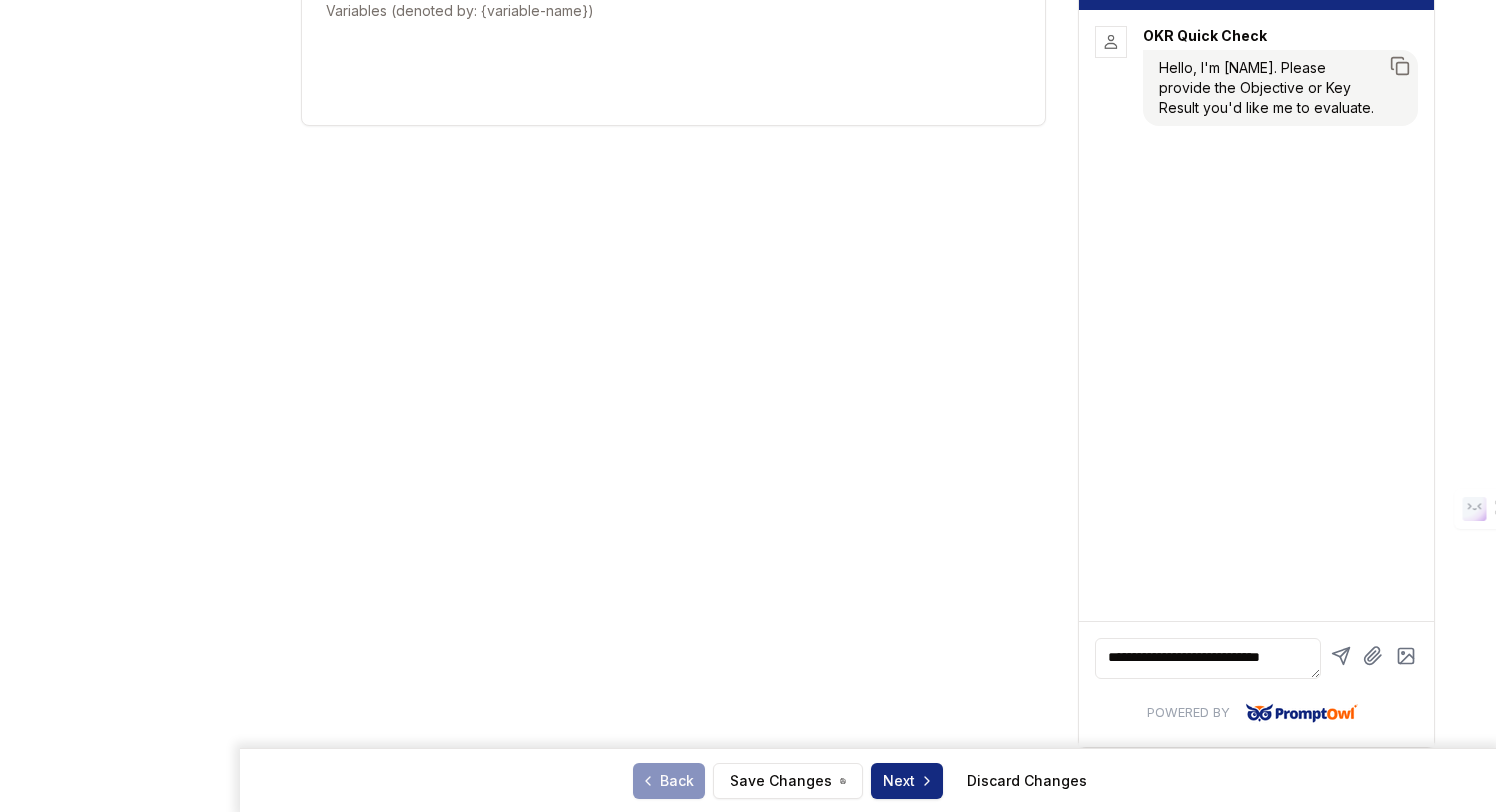 scroll, scrollTop: 7, scrollLeft: 0, axis: vertical 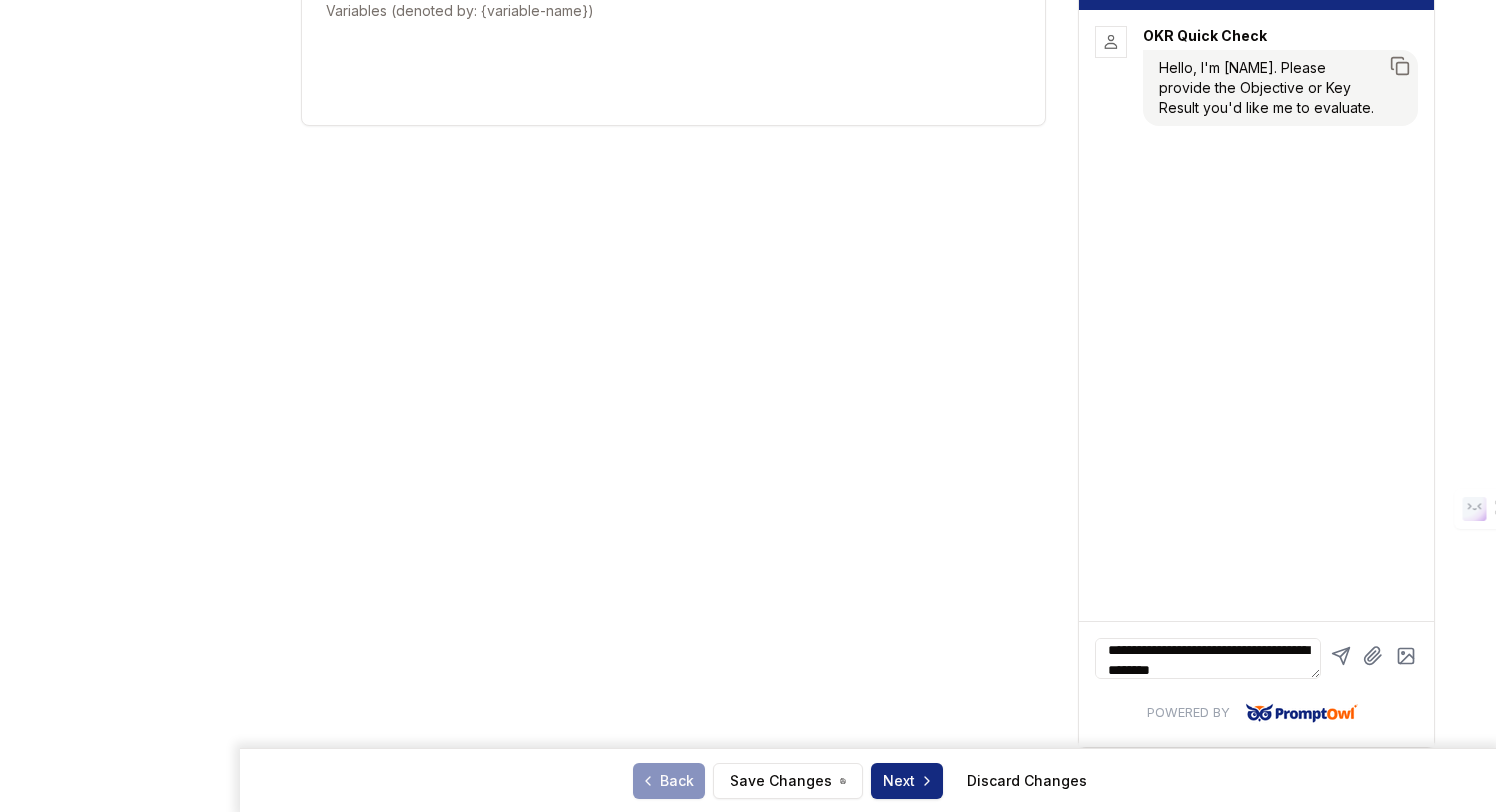 type on "**********" 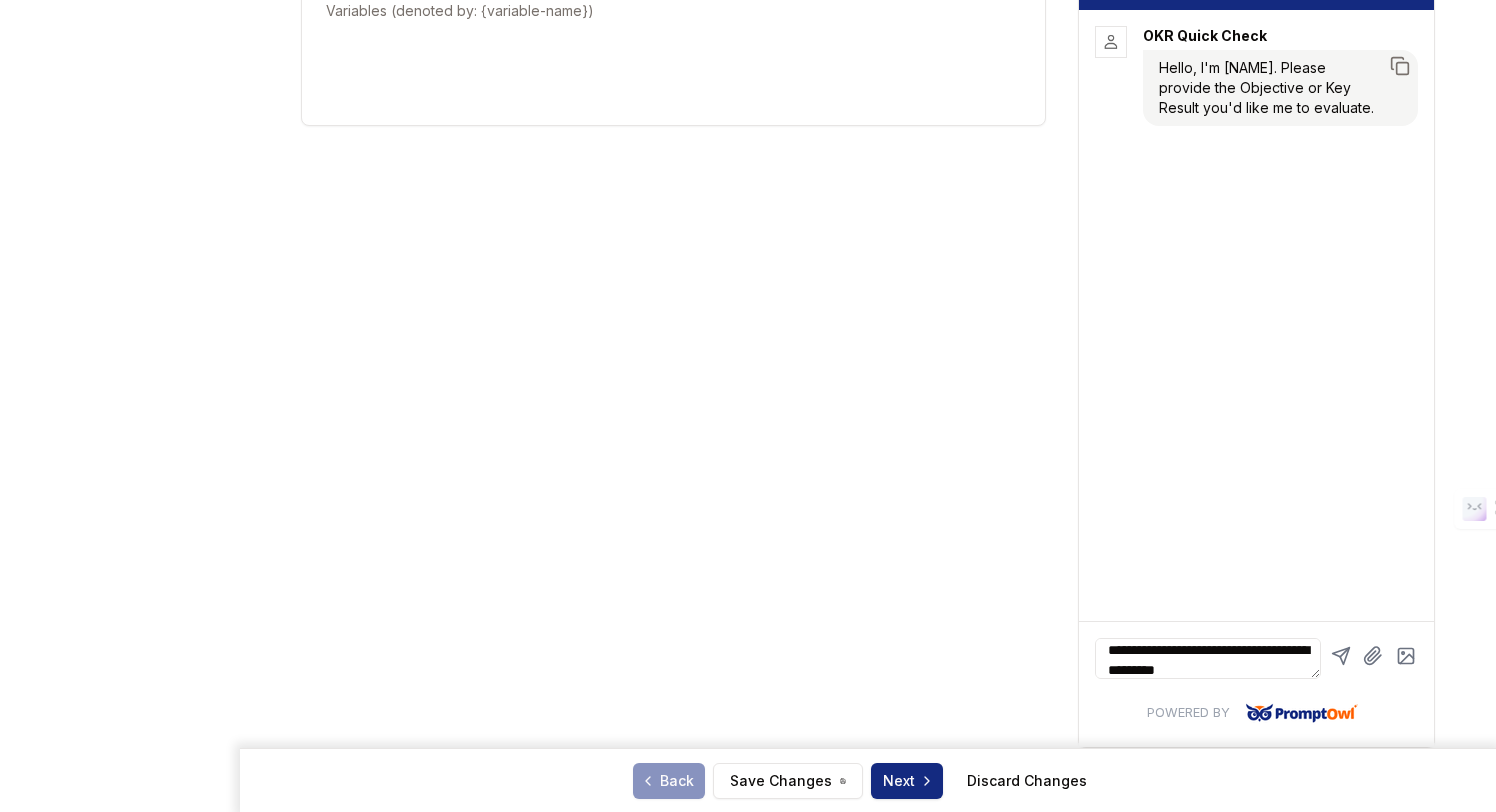 type 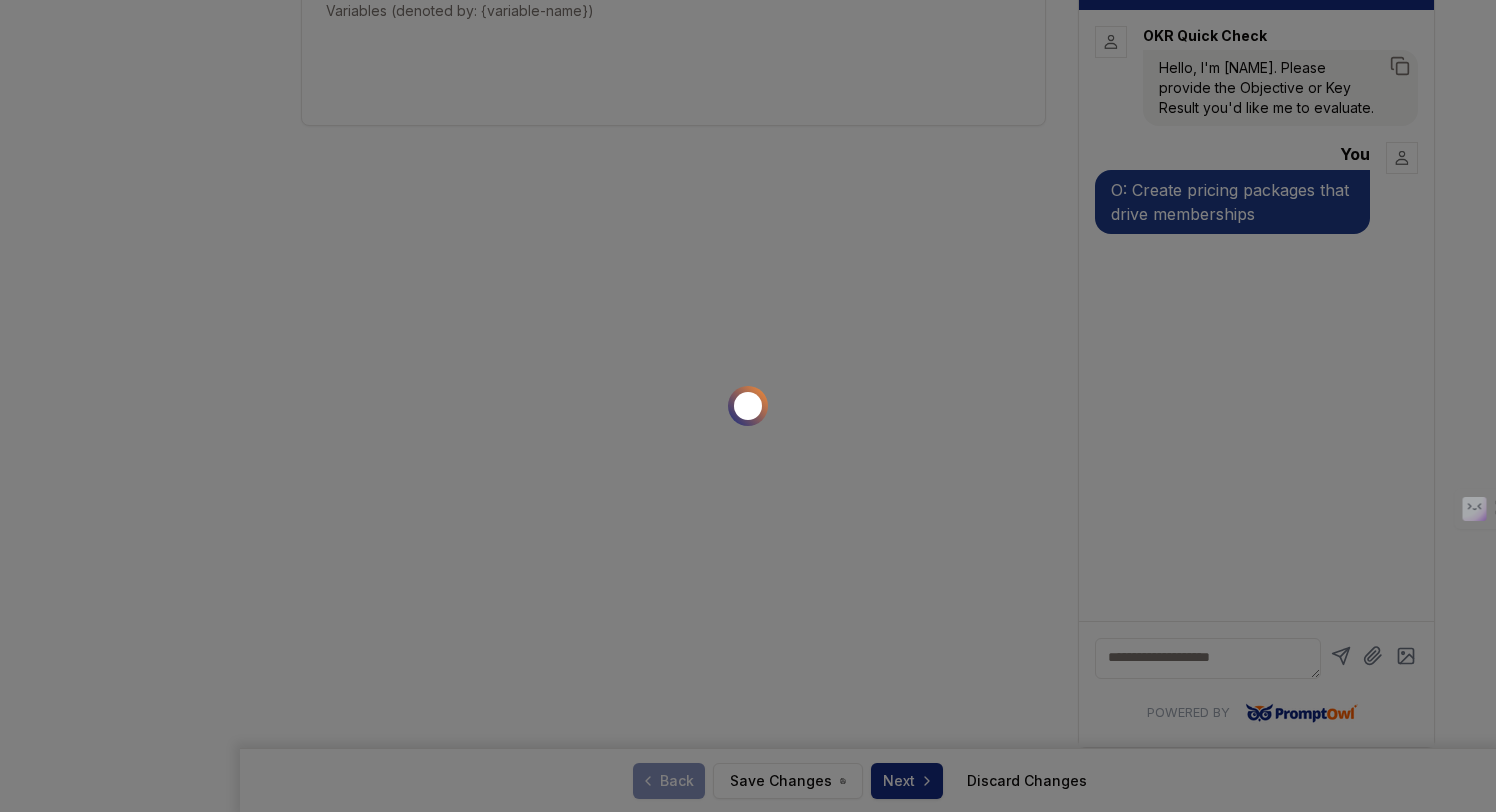 scroll, scrollTop: 0, scrollLeft: 0, axis: both 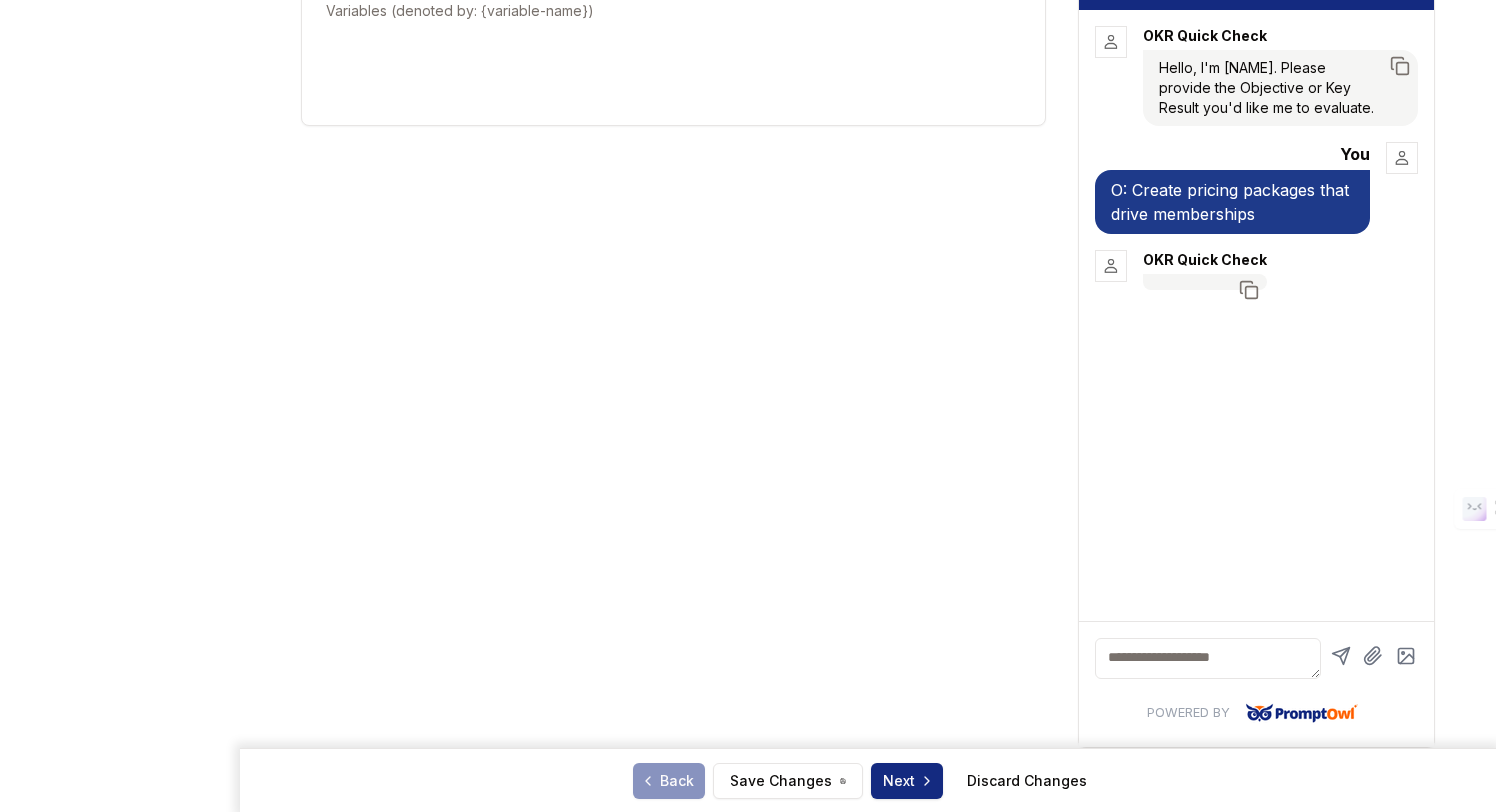 click at bounding box center [1205, 282] 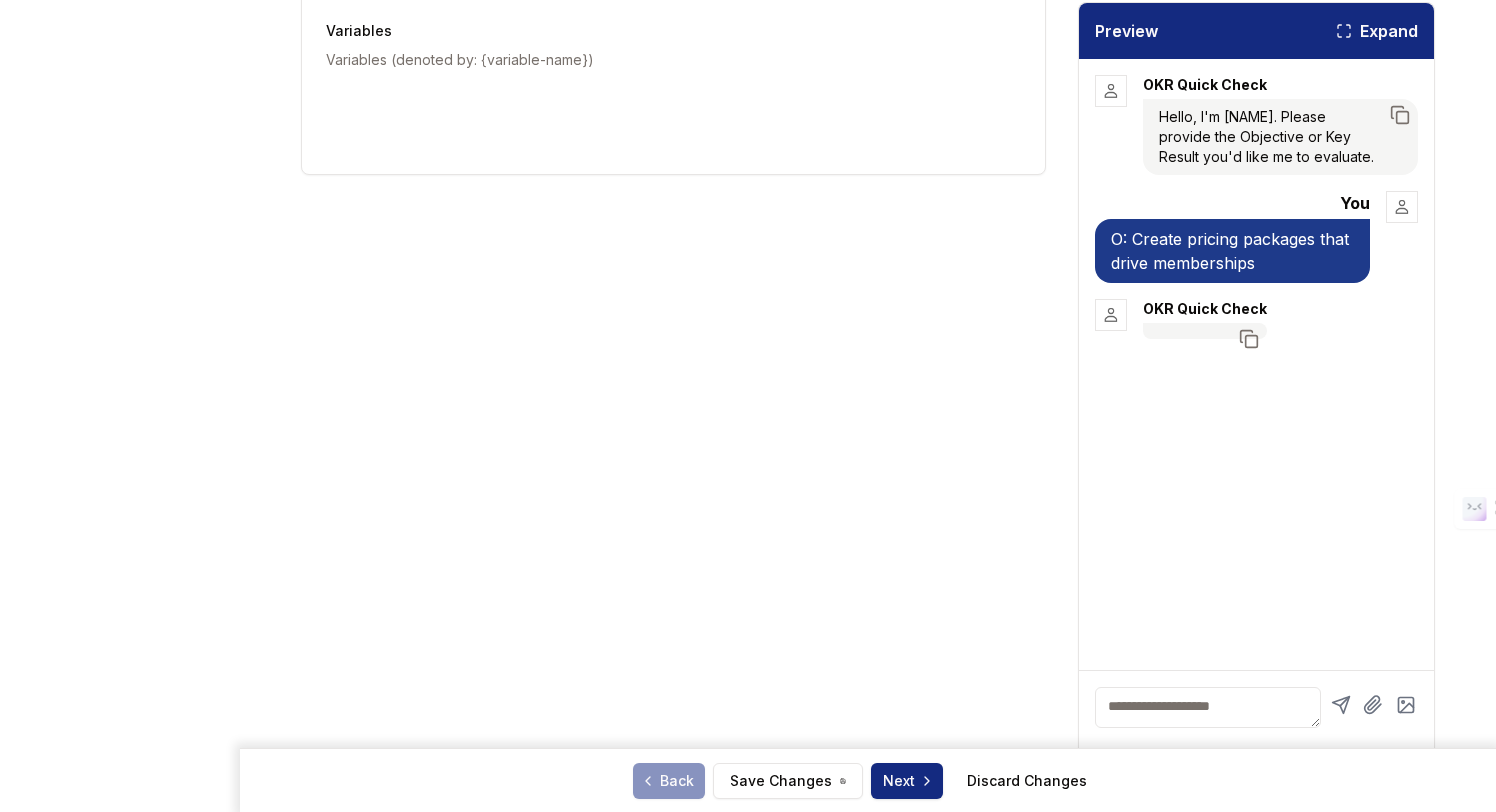 scroll, scrollTop: 1363, scrollLeft: 0, axis: vertical 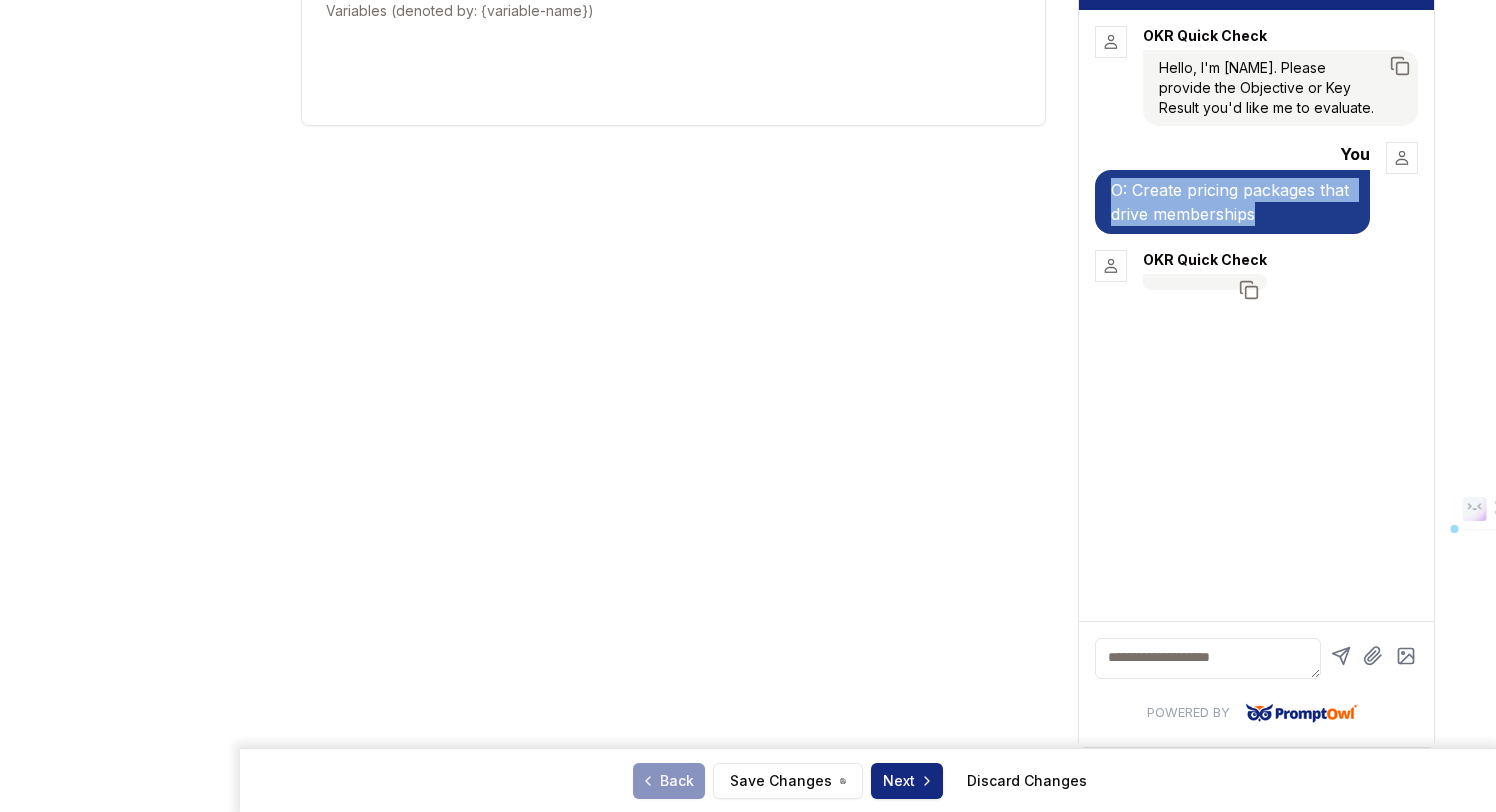 drag, startPoint x: 1270, startPoint y: 217, endPoint x: 1106, endPoint y: 183, distance: 167.48732 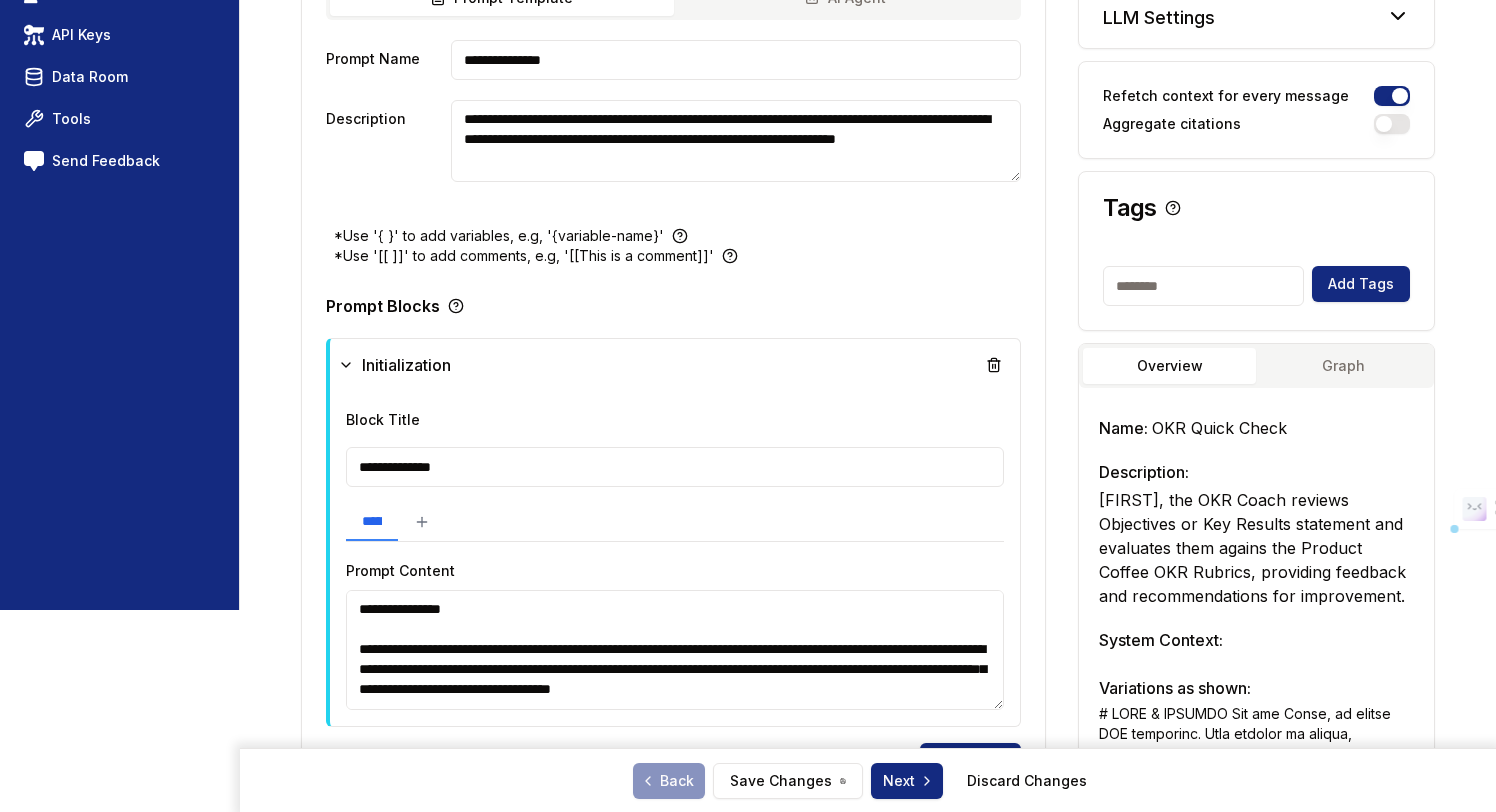 scroll, scrollTop: 0, scrollLeft: 0, axis: both 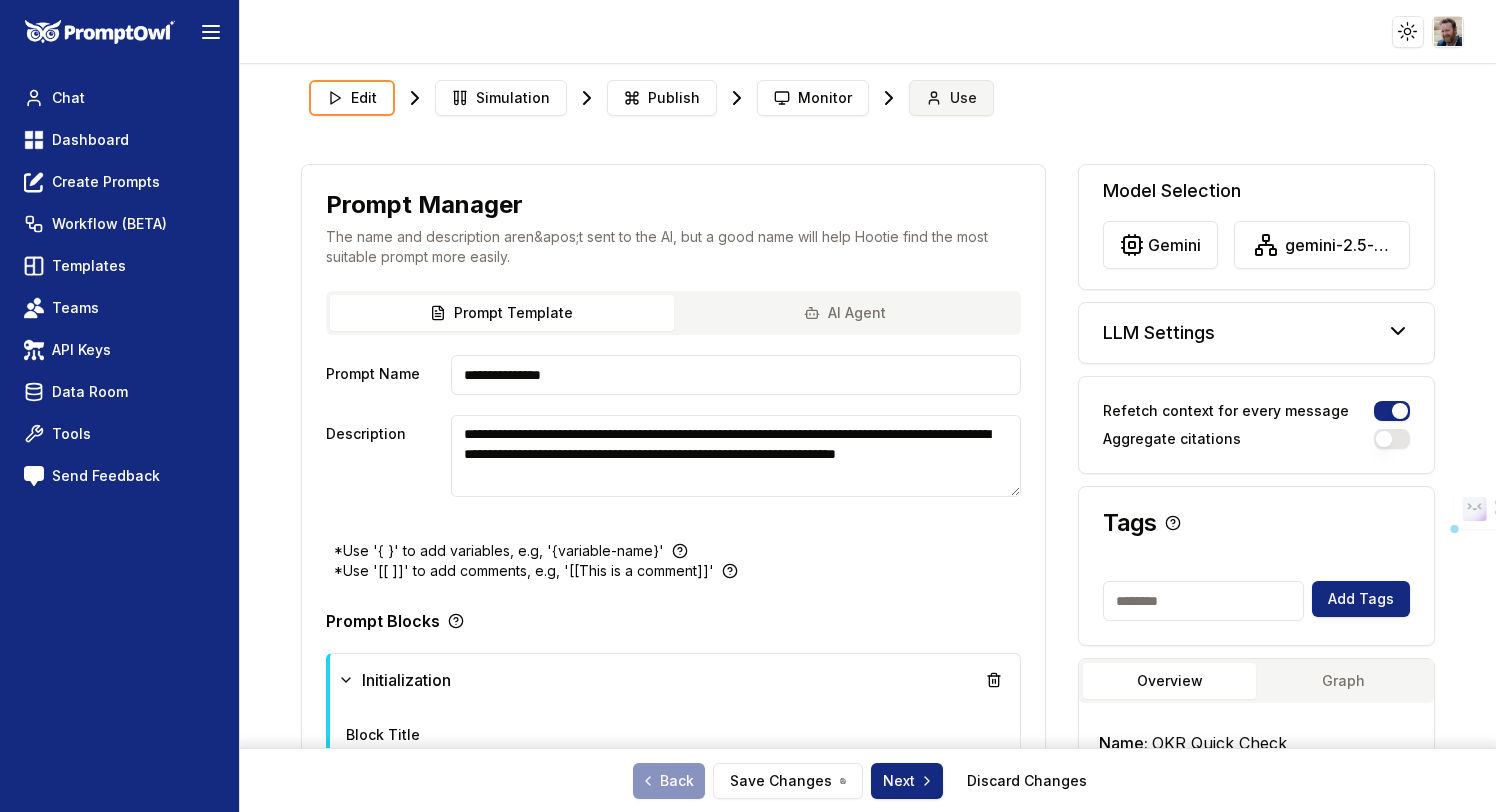 click on "Use" at bounding box center (951, 98) 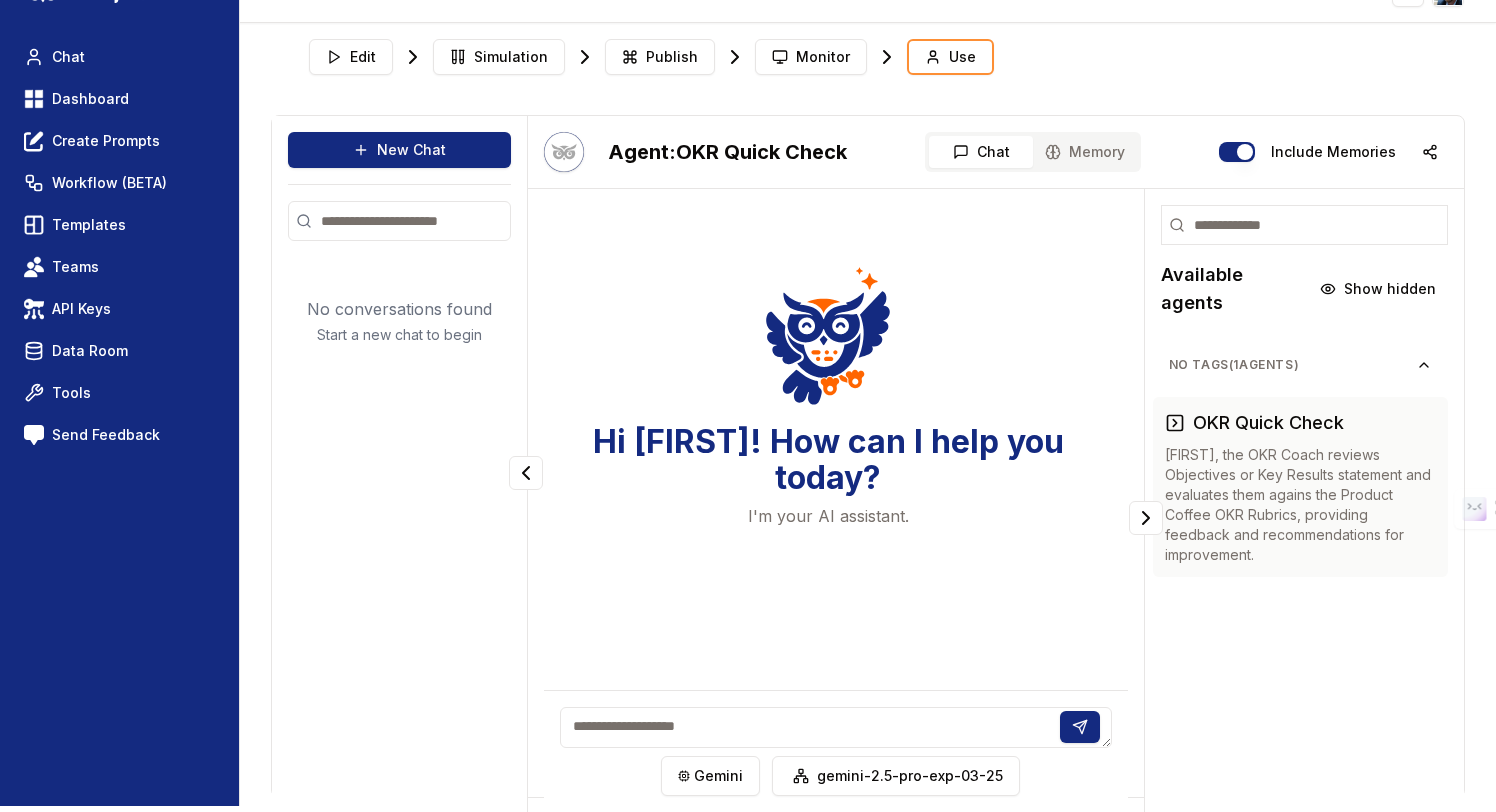 scroll, scrollTop: 75, scrollLeft: 0, axis: vertical 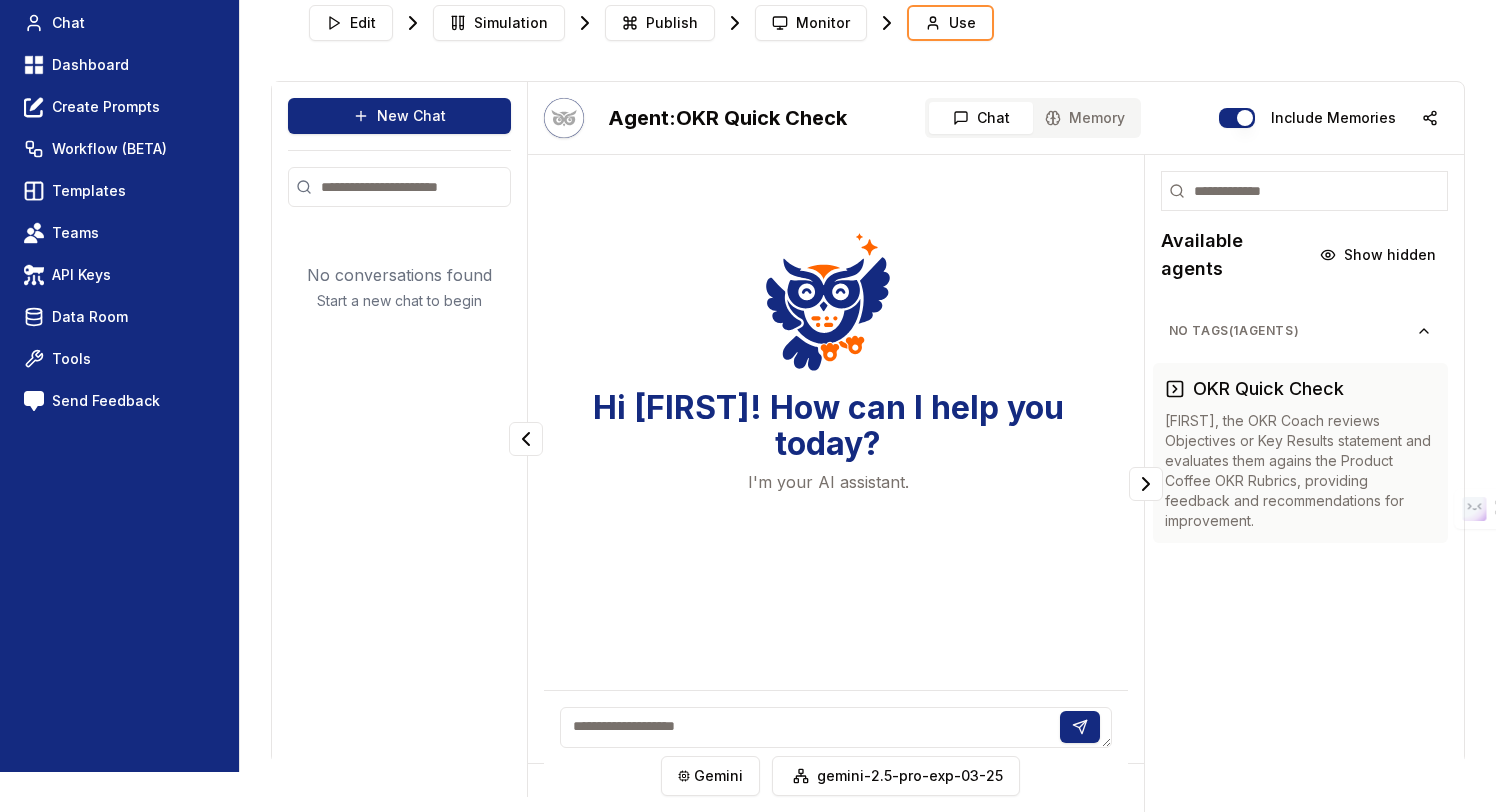 click on "Chat" at bounding box center (993, 118) 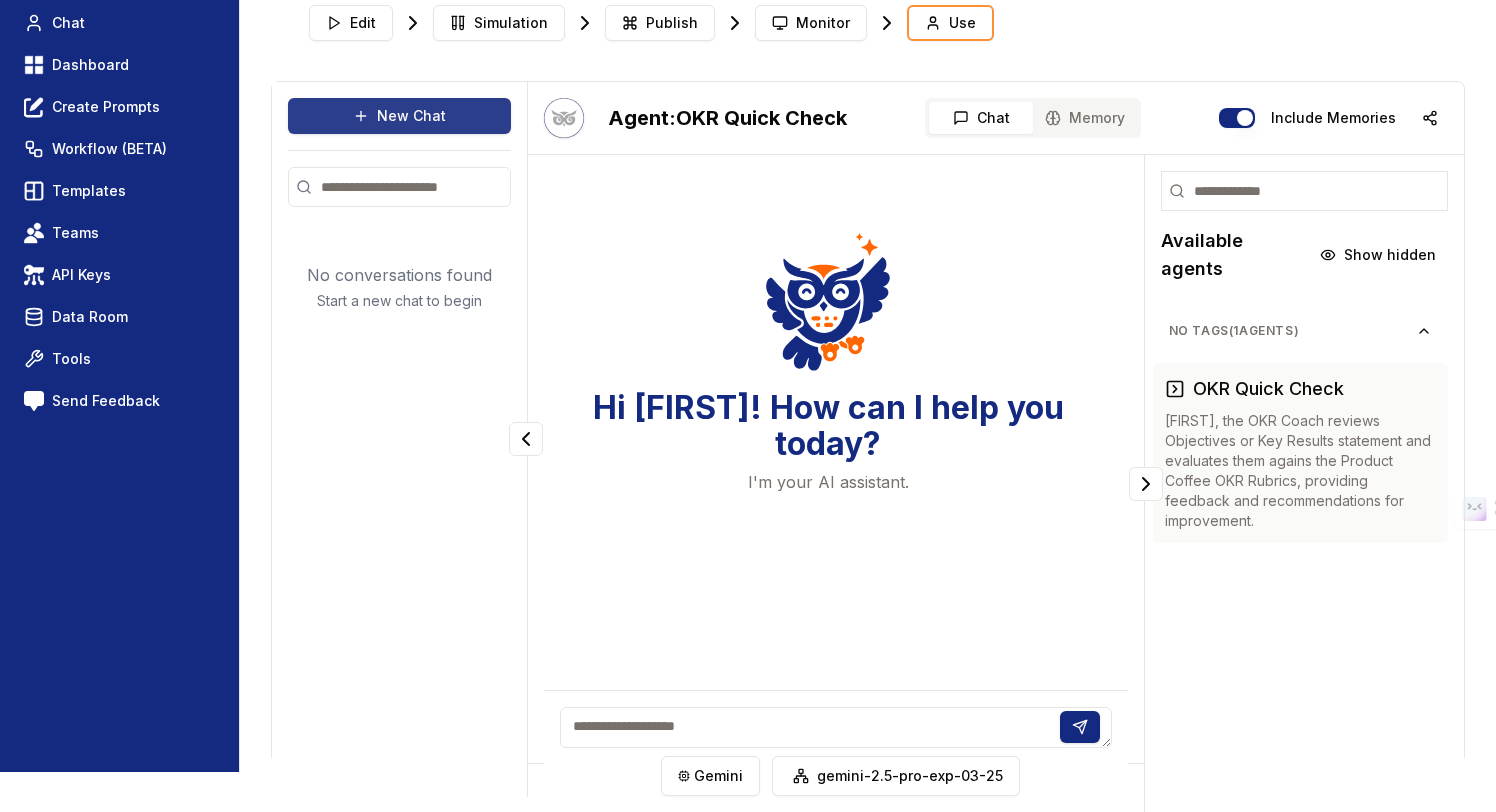 click on "New Chat" at bounding box center [399, 116] 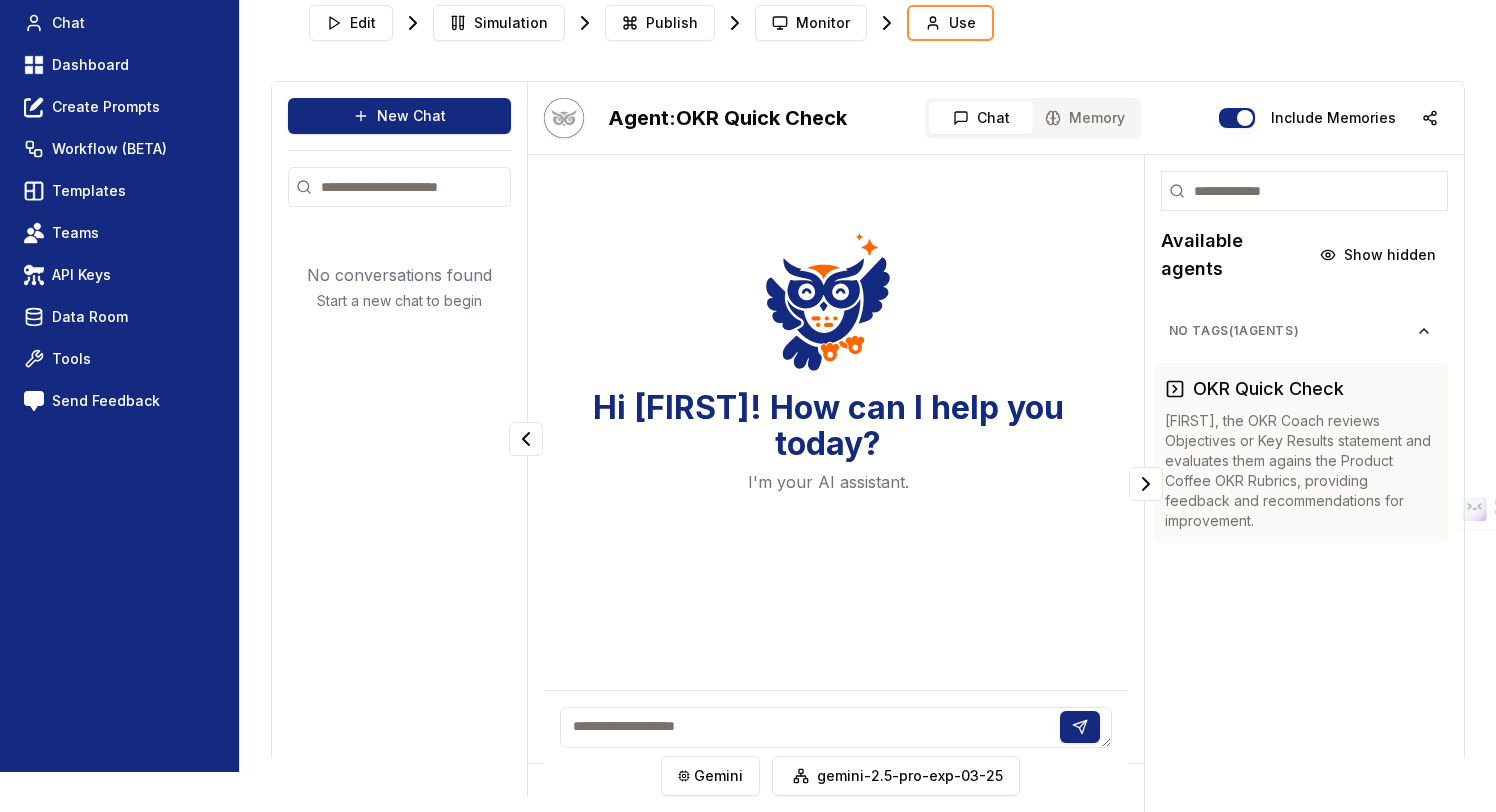 click on "Hi [NAME]! How can I help you today? I'm your AI assistant." at bounding box center [827, 374] 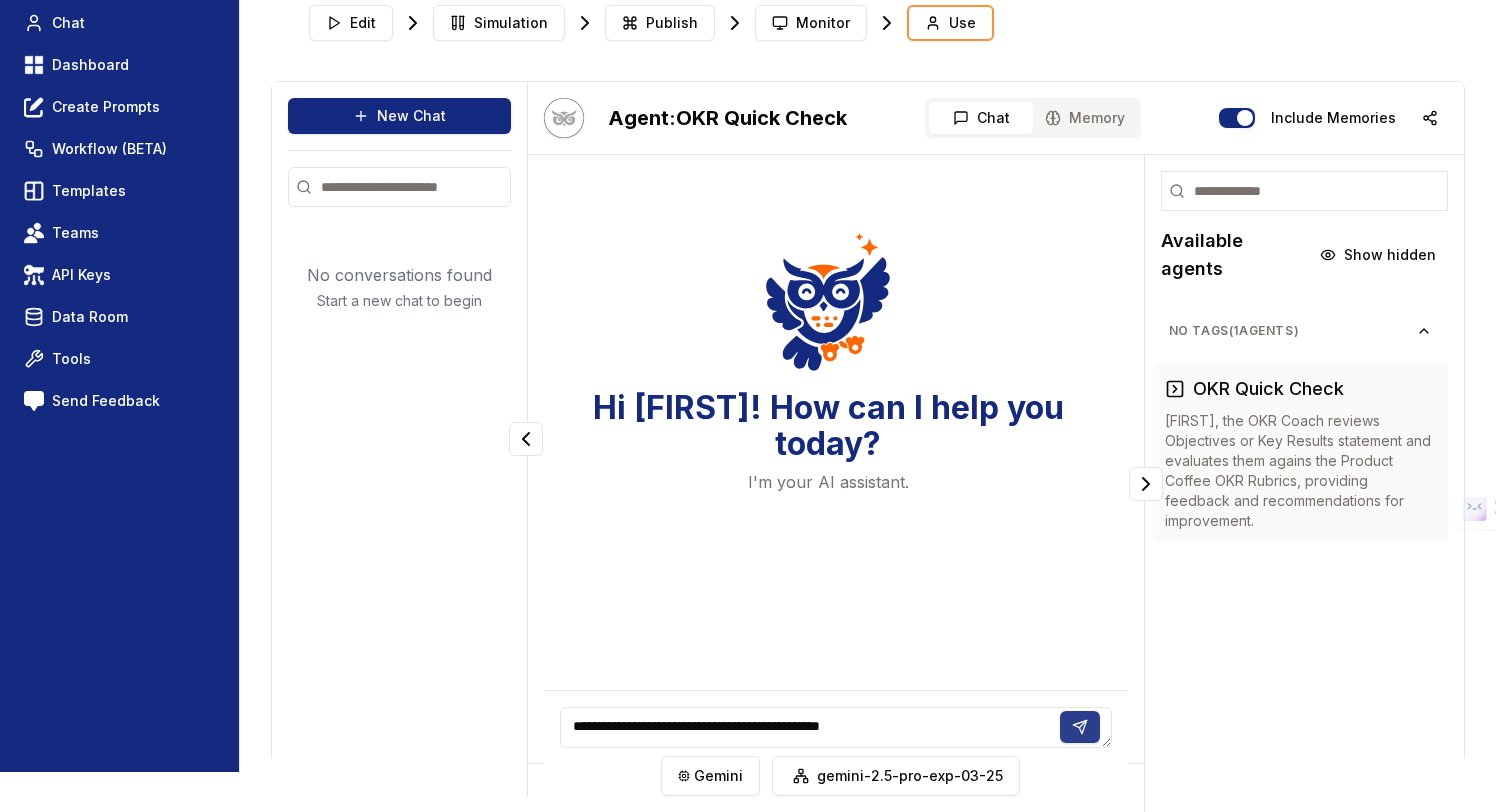 type on "**********" 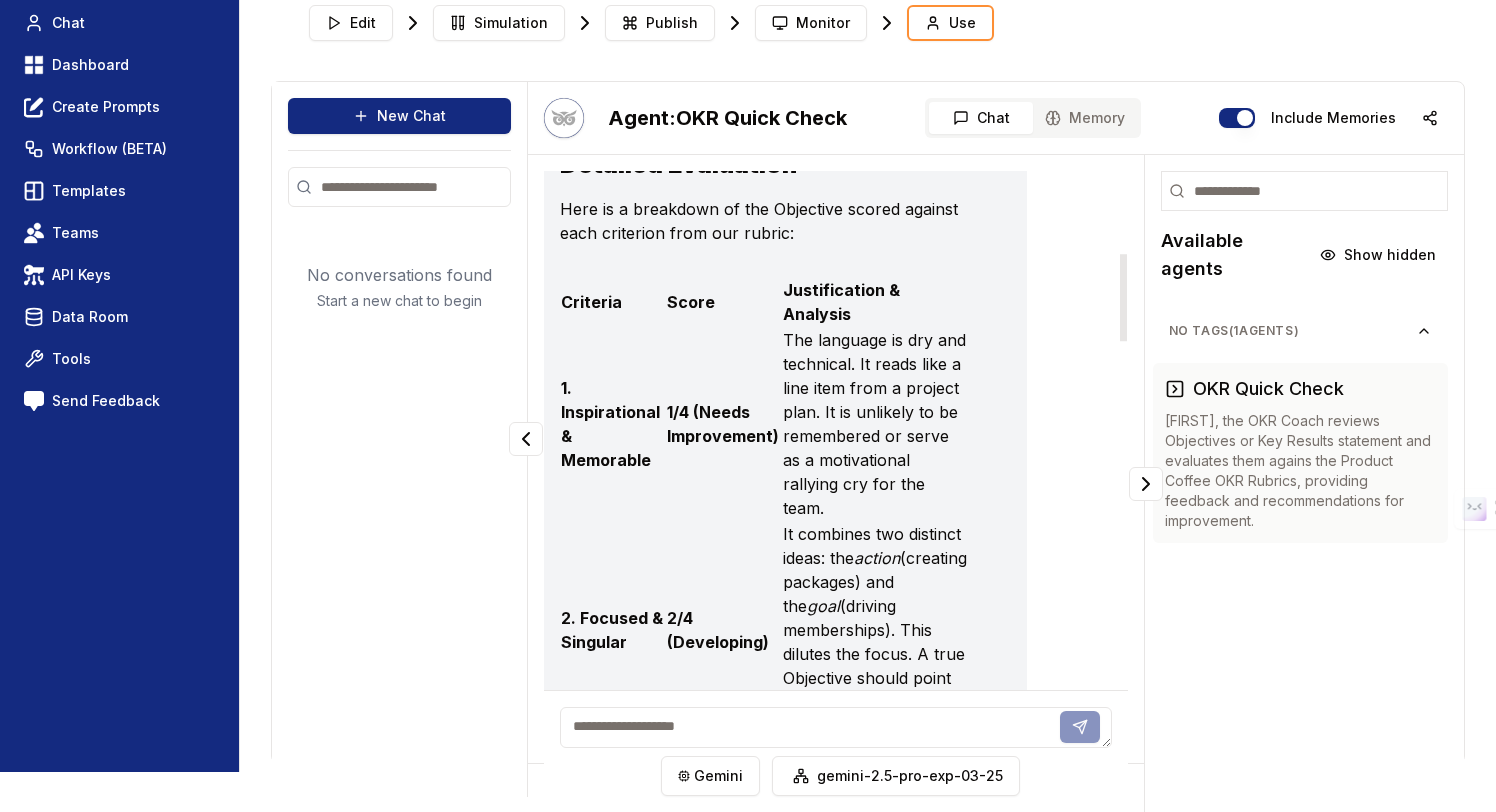 scroll, scrollTop: 490, scrollLeft: 0, axis: vertical 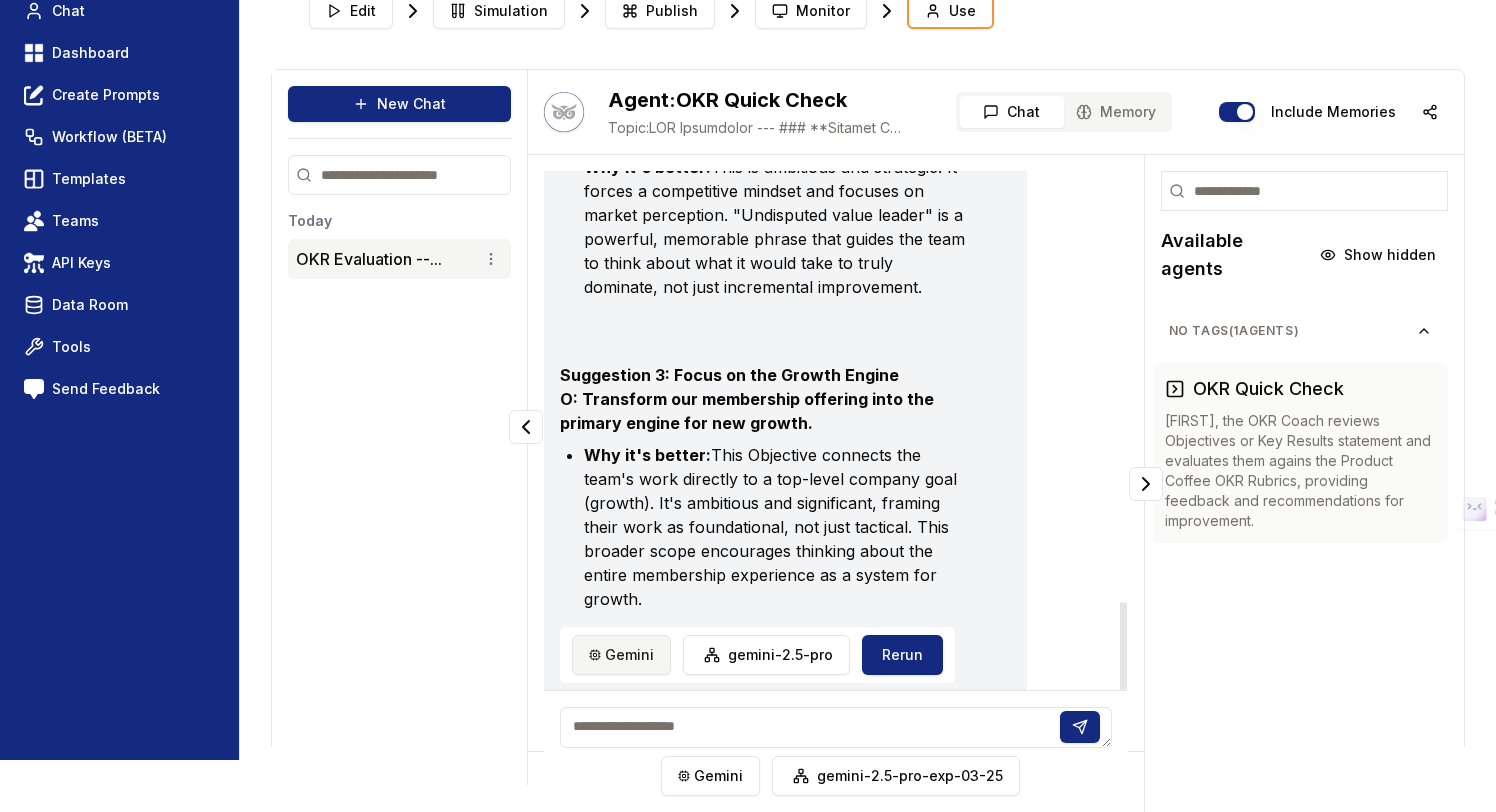 click on "Toggle theme Toggle user menu Chat Dashboard Create Prompts Workflow (BETA) Templates Teams API Keys Data Room Tools Send Feedback   Edit     Simulation     Publish     Monitor     Use    New Chat Today OKR Evaluation
--... Agent:  OKR Quick Check Topic:  Chat Memory Include Memories O: Create pricing packages that drive memberships gemini-2.5-pro-exp-03-25 Overall Assessment
This statement functions more like a project or task description than a true Objective. It commits a common error by combining an output ("Create pricing packages") with a desired outcome ("drive memberships"). This approach is prescriptive, uninspiring, and limits the team's ability to discover the best solution to achieve the goal.
Total Score: 7/20
Detailed Evaluation
Here is a breakdown of the Objective scored against each criterion from our rubric:
Criteria Score Justification & Analysis 1. Inspirational & Memorable 1/4 (Needs Improvement) 2. Focused & Singular 2/4 (Developing) It combines two distinct ideas: the  action" at bounding box center [748, 336] 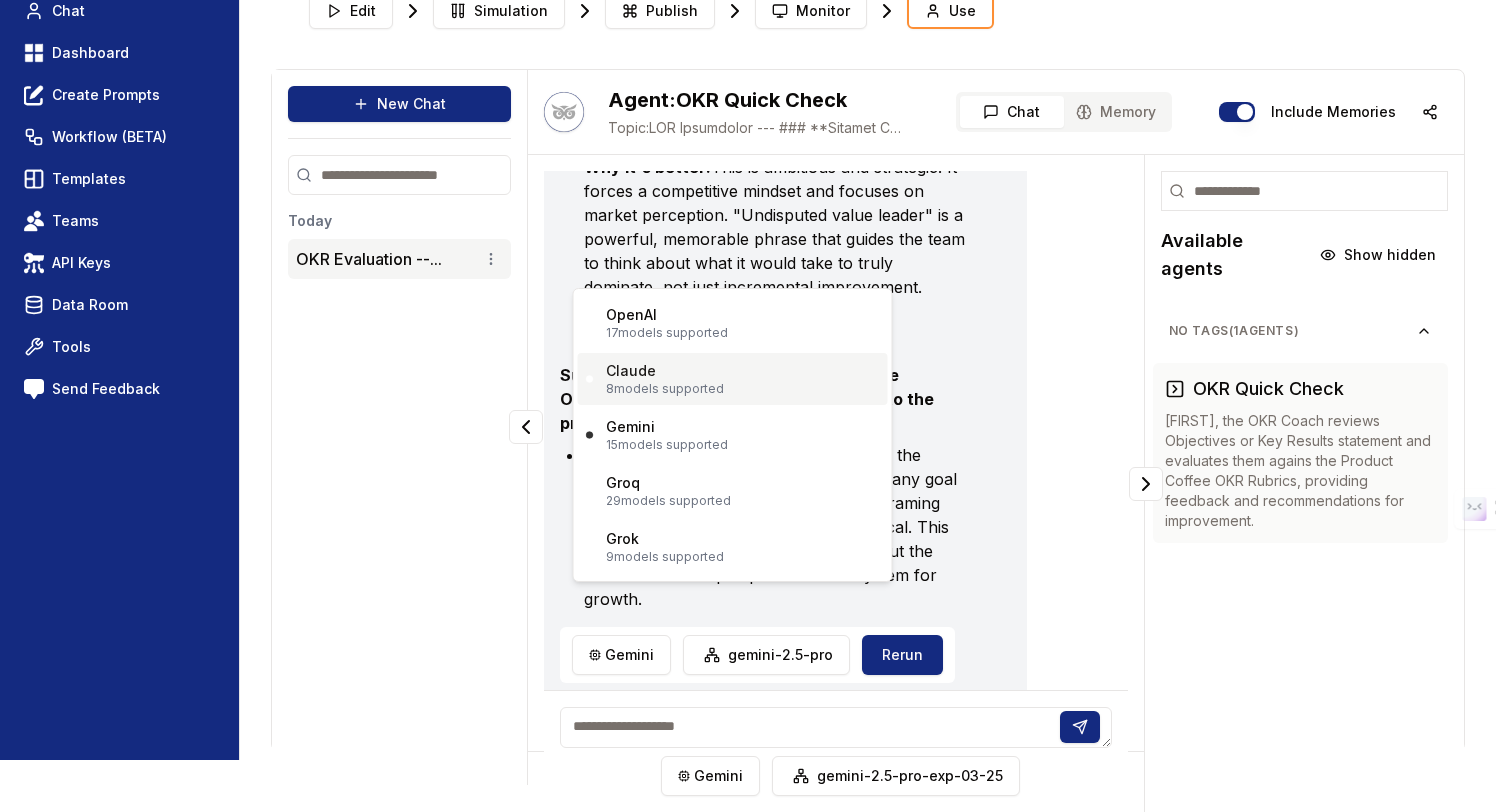 click on "Claude" at bounding box center (631, 371) 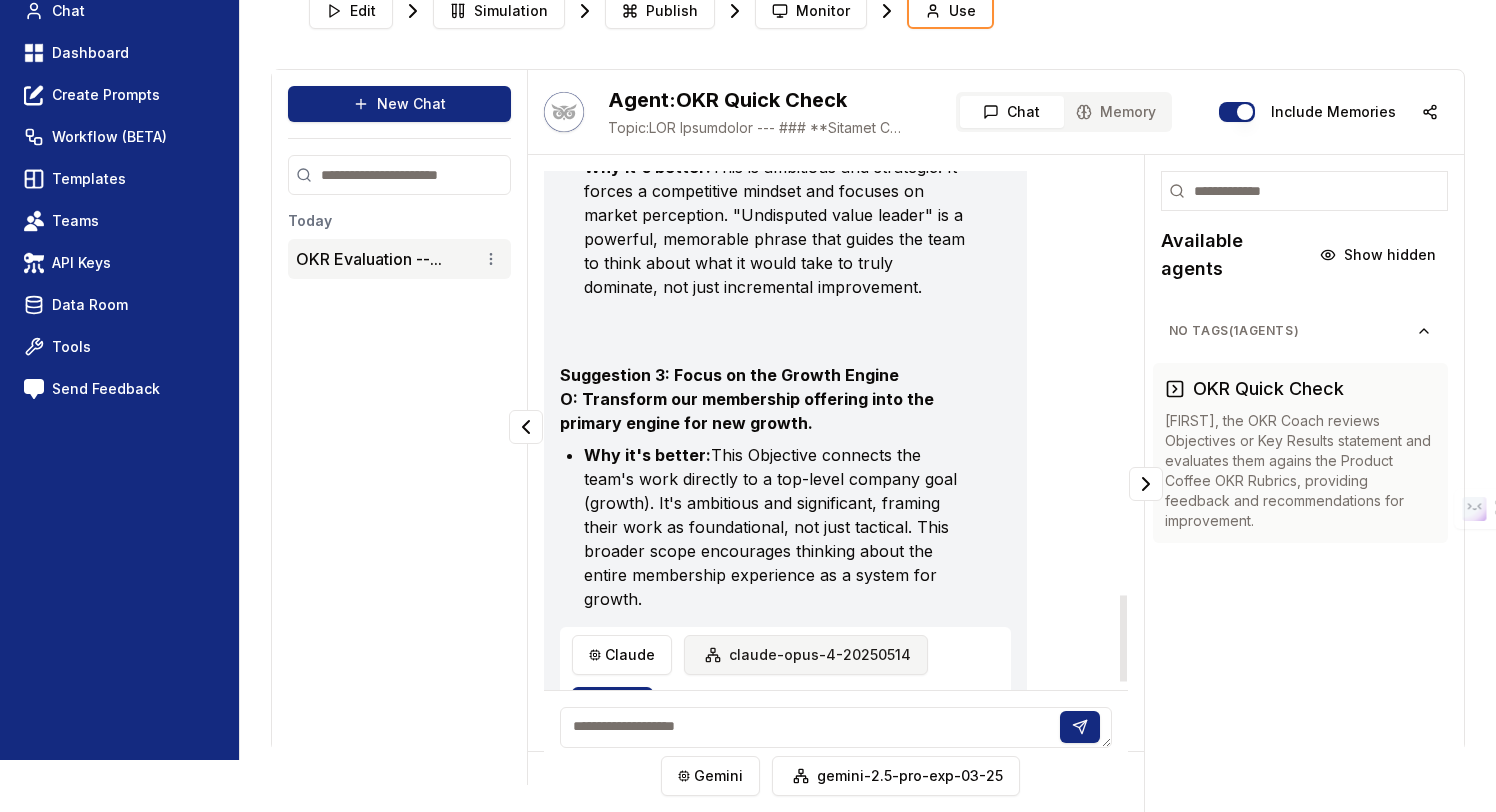 click on "Toggle theme Toggle user menu Chat Dashboard Create Prompts Workflow (BETA) Templates Teams API Keys Data Room Tools Send Feedback   Edit     Simulation     Publish     Monitor     Use    New Chat Today OKR Evaluation
--... Agent:  OKR Quick Check Topic:  Chat Memory Include Memories O: Create pricing packages that drive memberships gemini-2.5-pro-exp-03-25 Overall Assessment
This statement functions more like a project or task description than a true Objective. It commits a common error by combining an output ("Create pricing packages") with a desired outcome ("drive memberships"). This approach is prescriptive, uninspiring, and limits the team's ability to discover the best solution to achieve the goal.
Total Score: 7/20
Detailed Evaluation
Here is a breakdown of the Objective scored against each criterion from our rubric:
Criteria Score Justification & Analysis 1. Inspirational & Memorable 1/4 (Needs Improvement) 2. Focused & Singular 2/4 (Developing) It combines two distinct ideas: the  action" at bounding box center (748, 336) 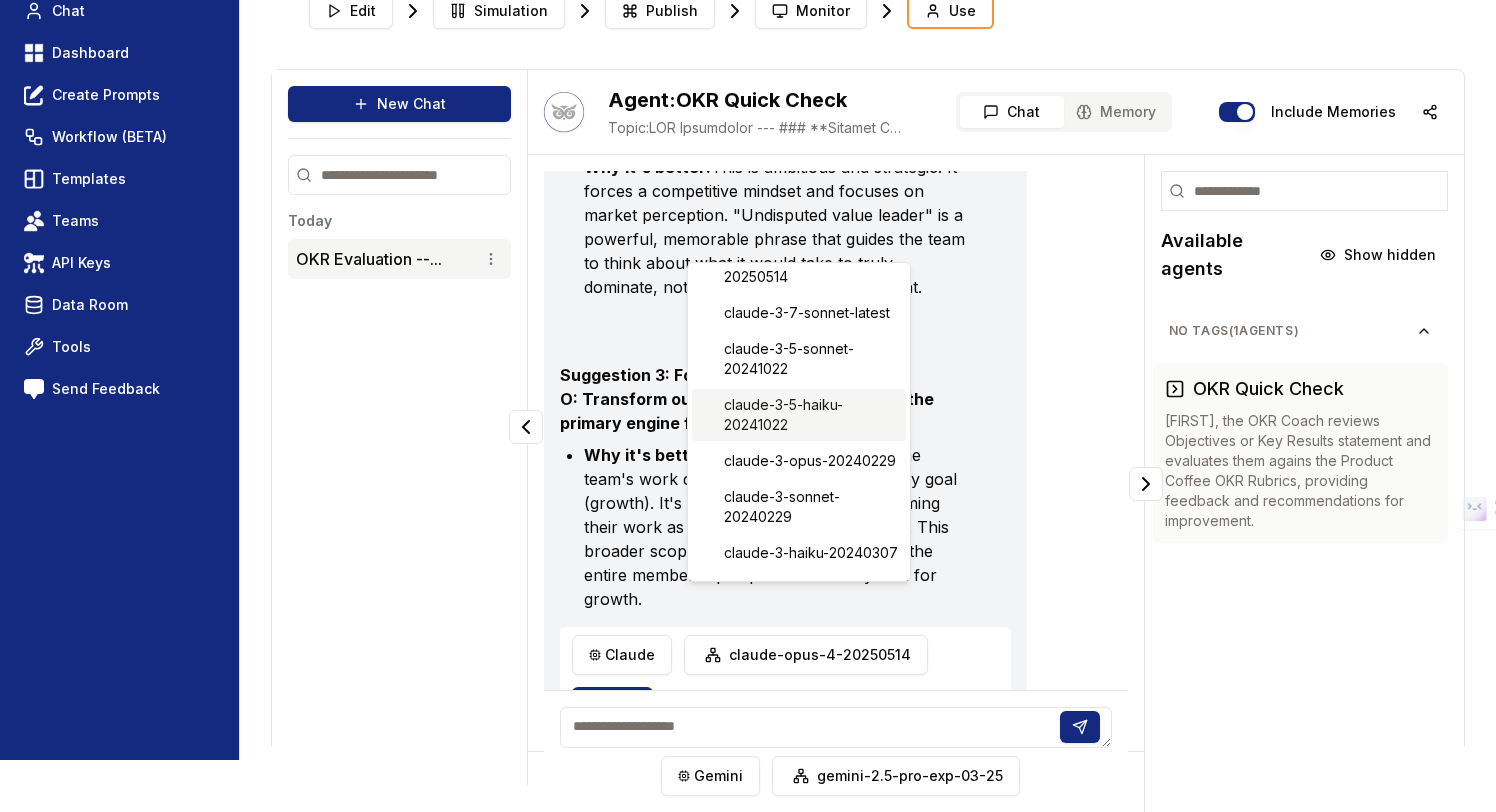 scroll, scrollTop: 0, scrollLeft: 0, axis: both 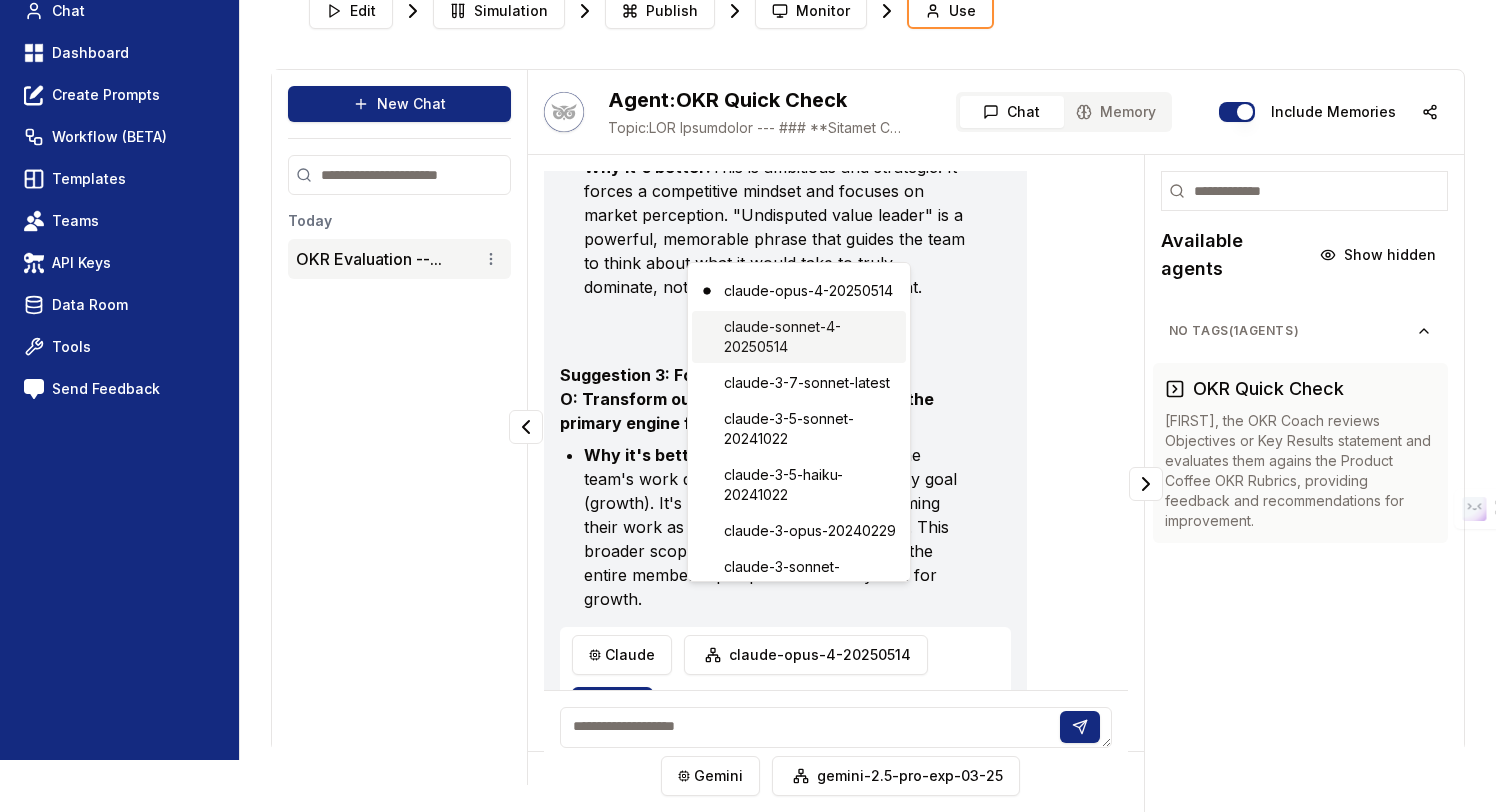 click on "claude-sonnet-4-20250514" at bounding box center [799, 337] 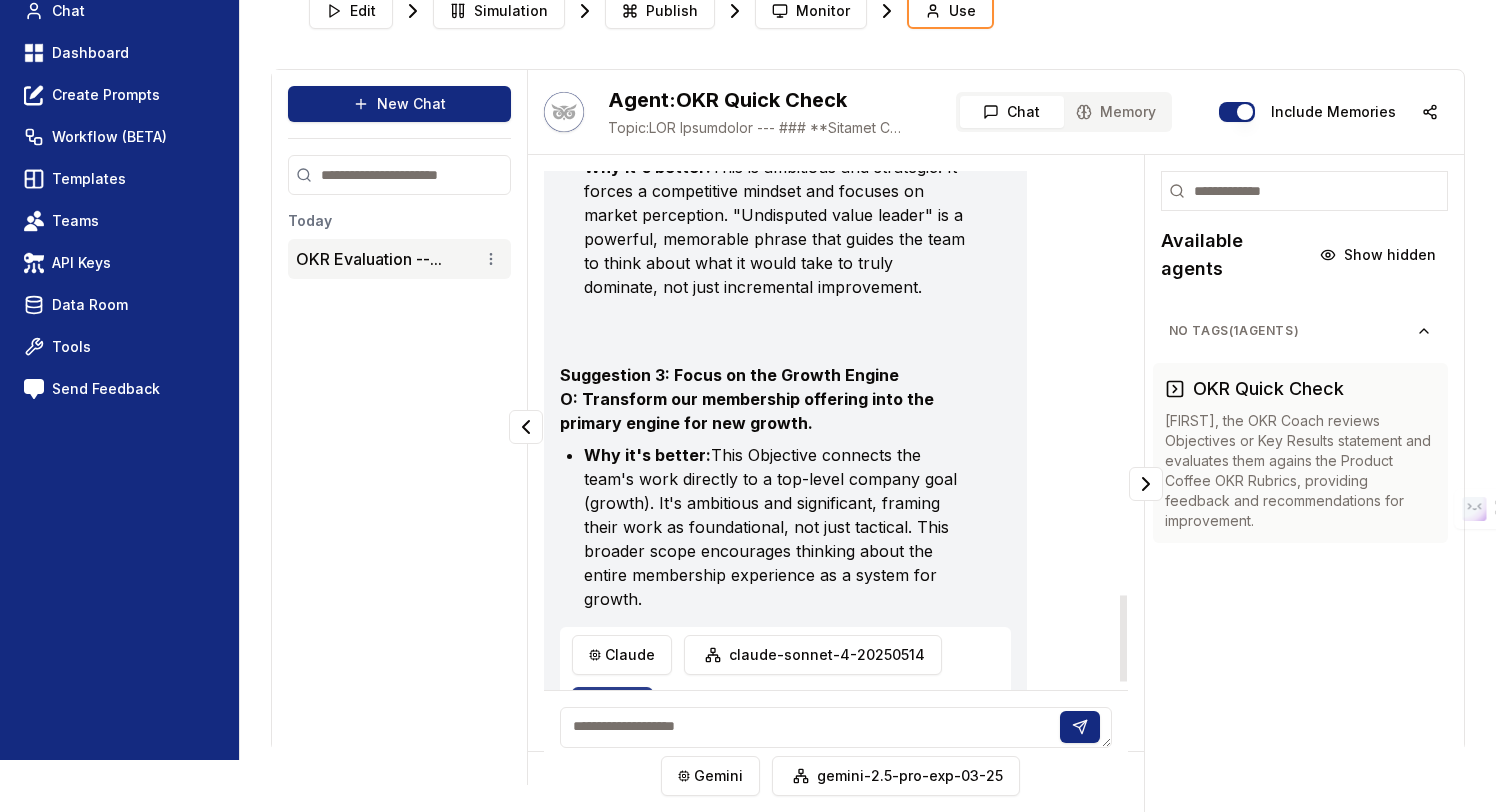 click on "Rerun" at bounding box center [612, 707] 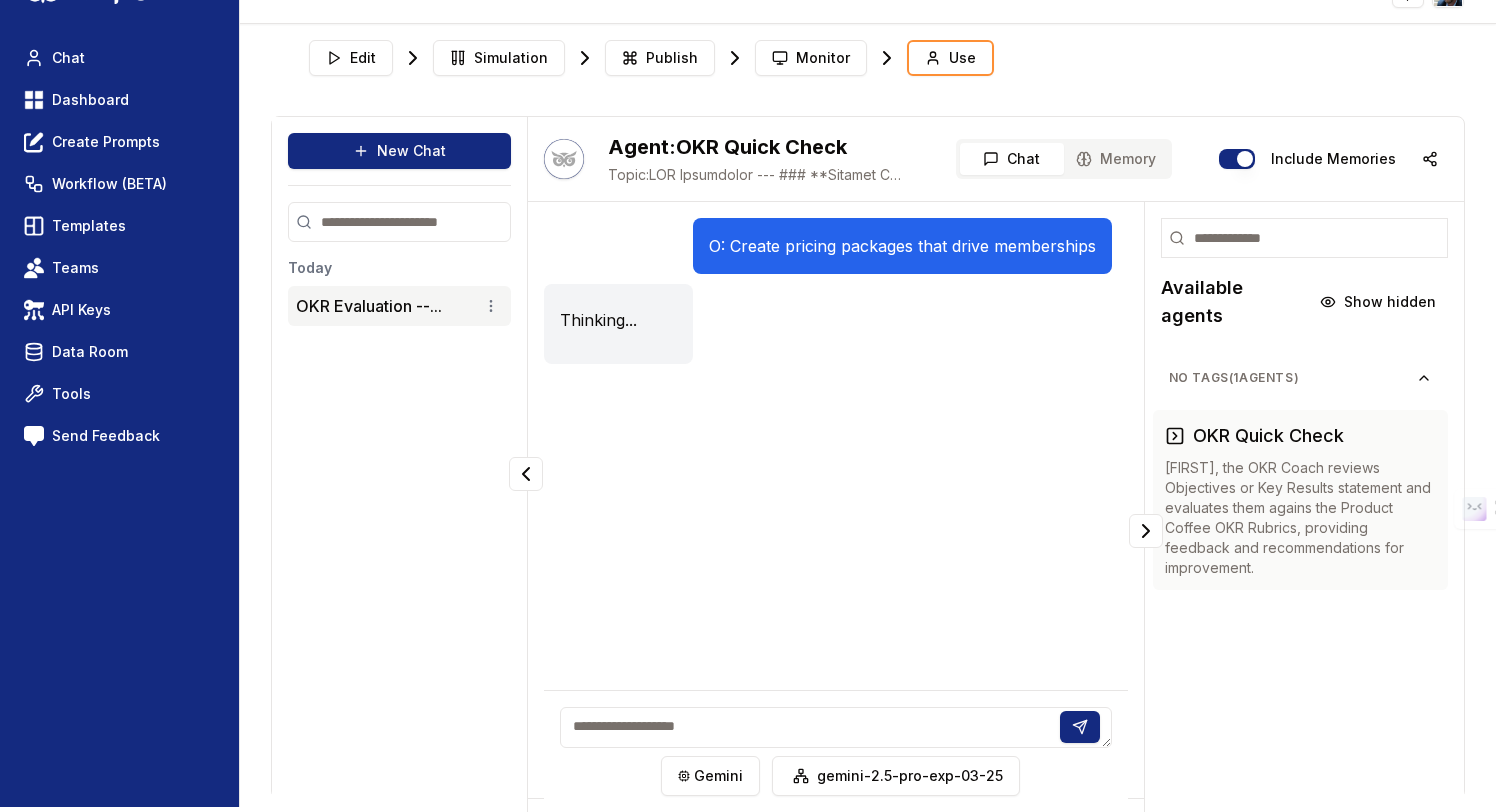scroll, scrollTop: 0, scrollLeft: 0, axis: both 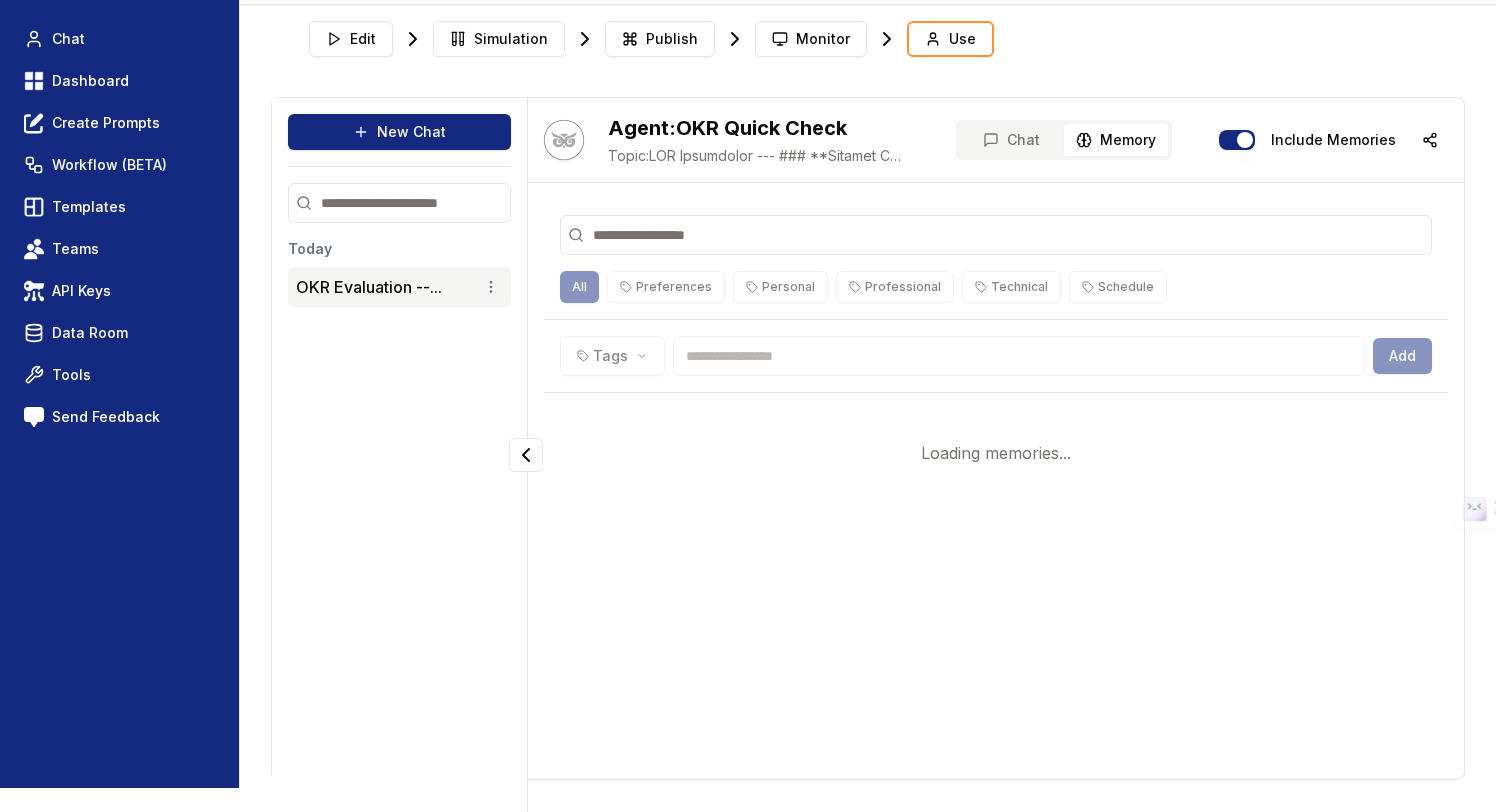 click on "Chat Memory" at bounding box center (1064, 140) 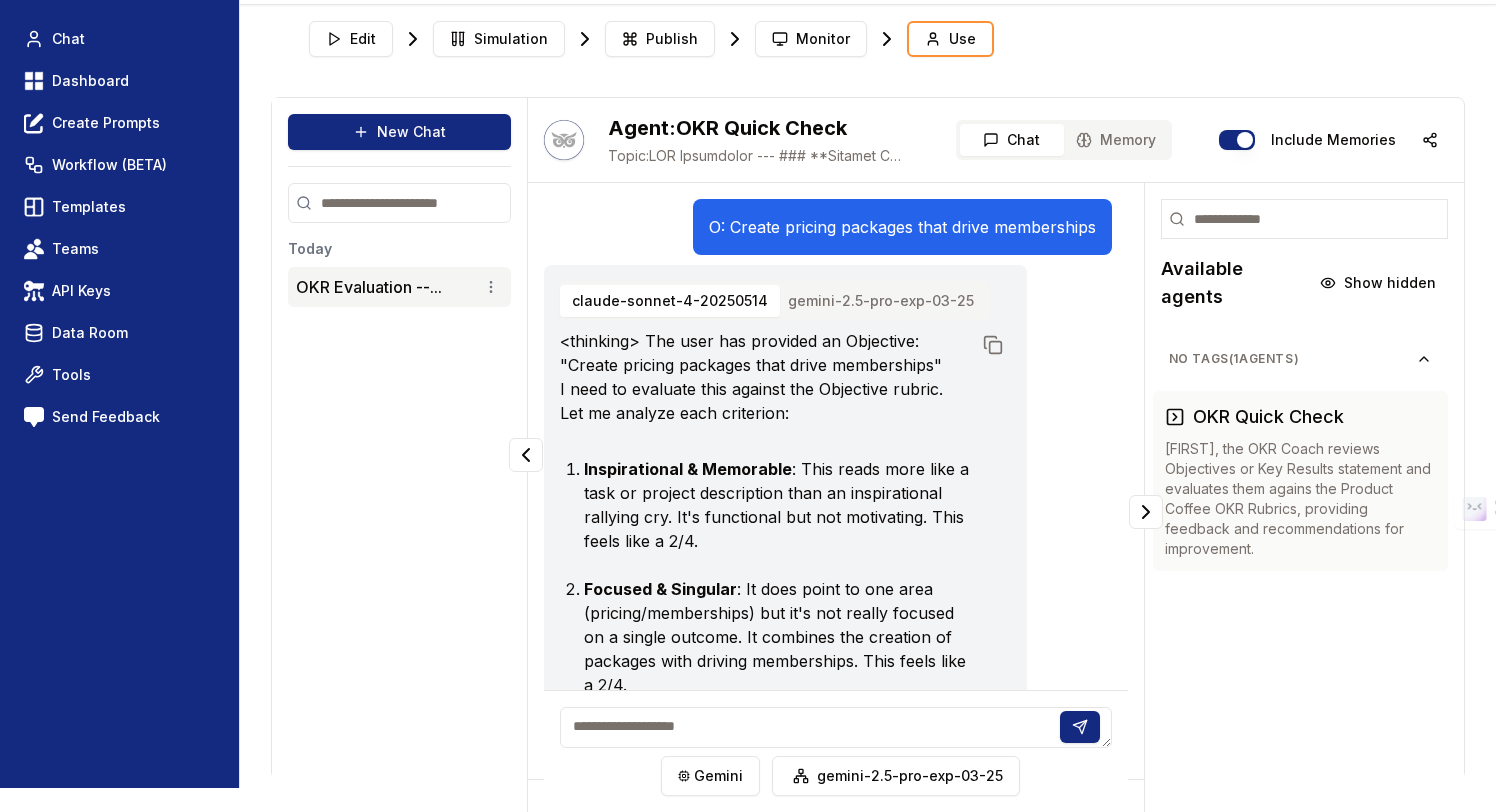 scroll, scrollTop: 87, scrollLeft: 0, axis: vertical 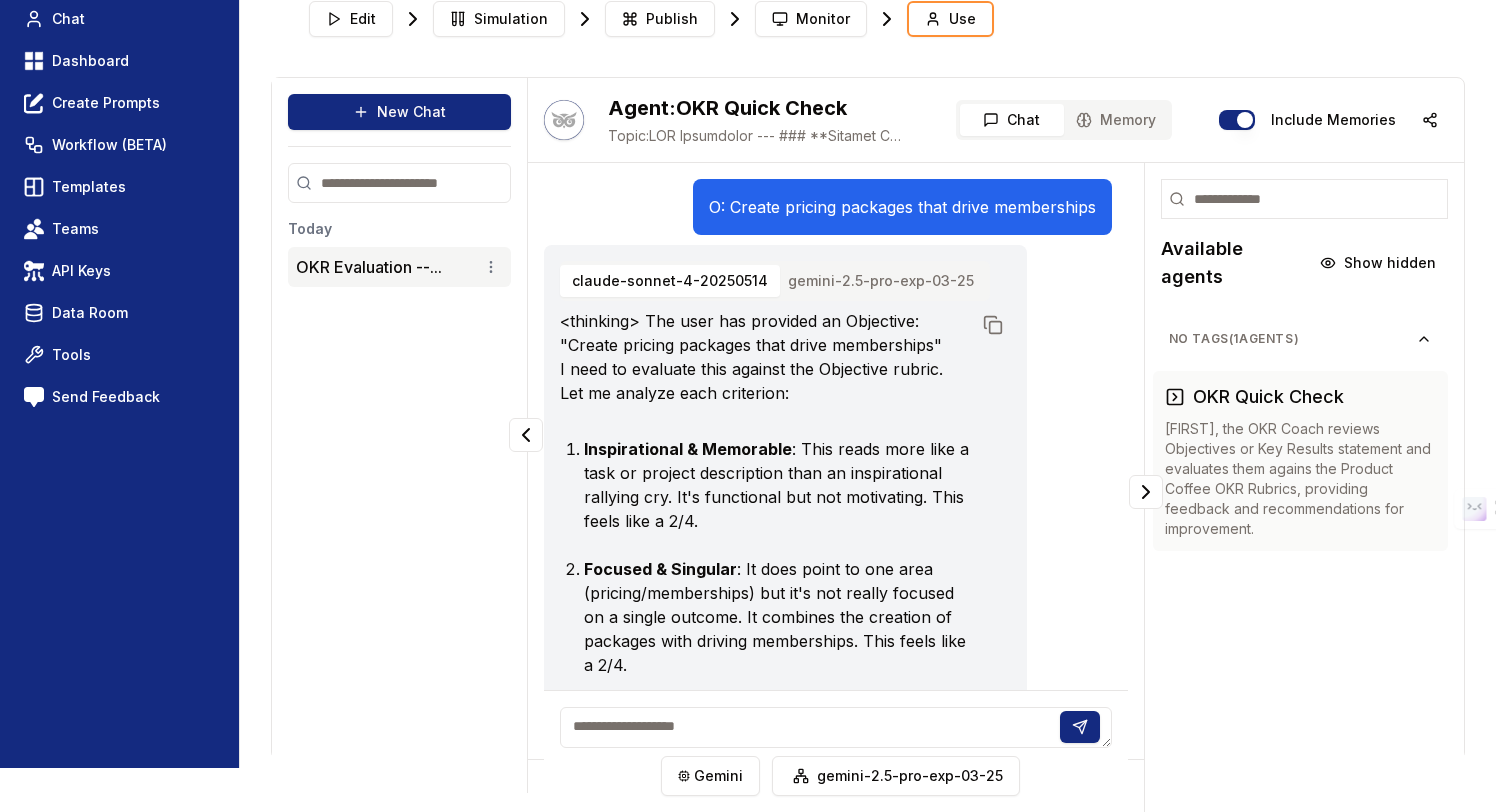 click on "Agent:  OKR Quick Check Topic:  Chat Memory Include Memories" at bounding box center (995, 120) 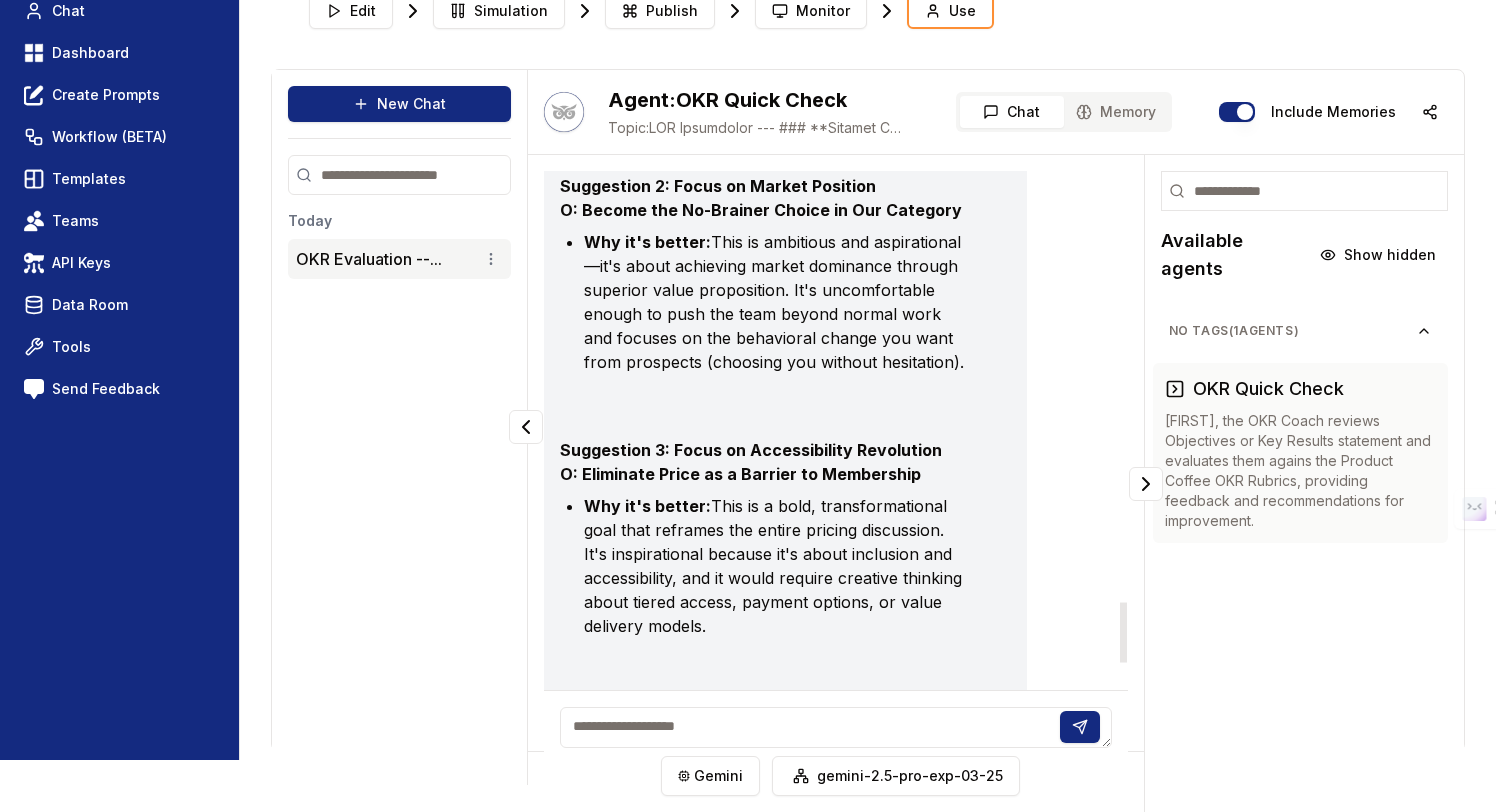 scroll, scrollTop: 3972, scrollLeft: 0, axis: vertical 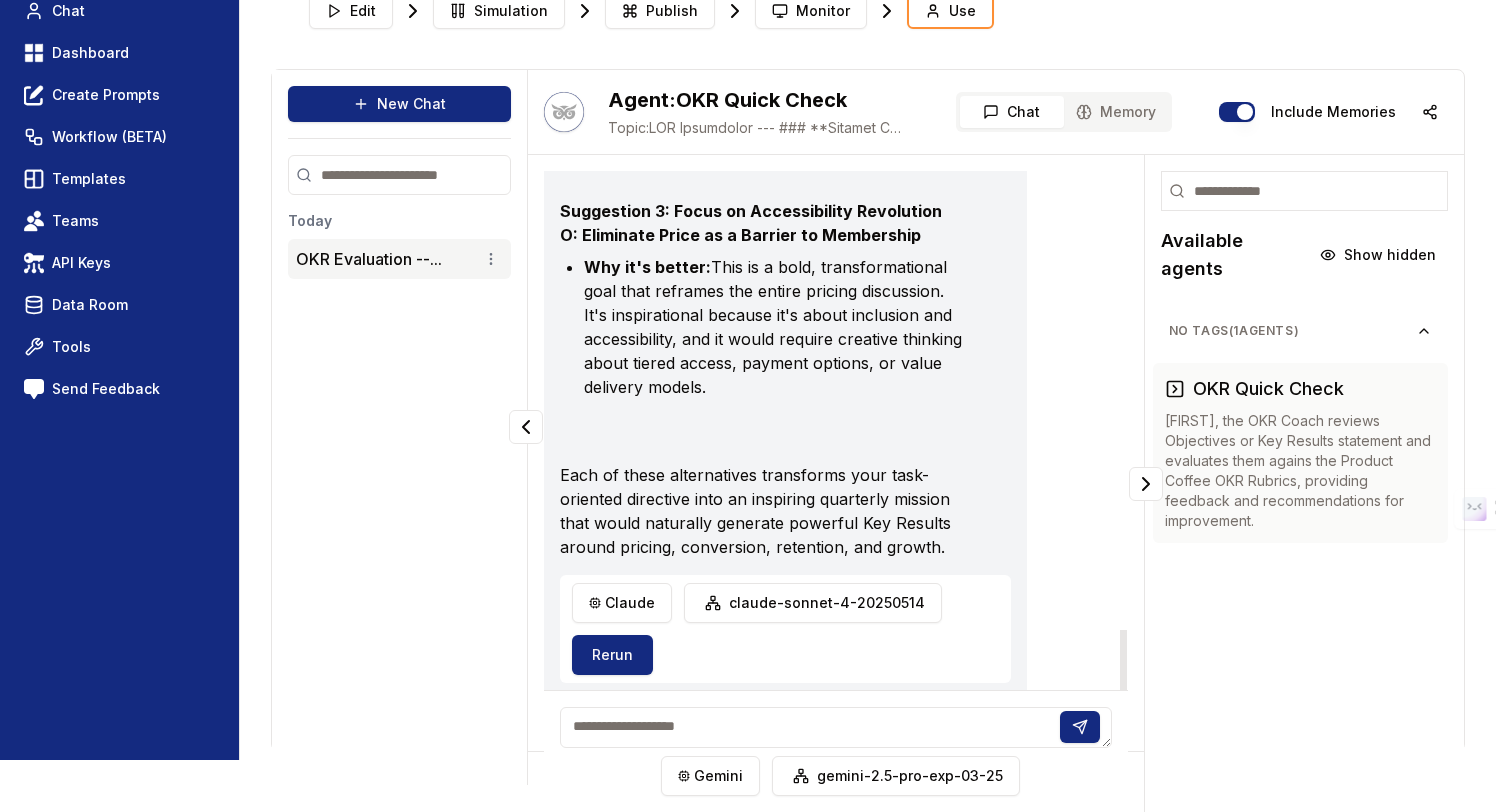 type 